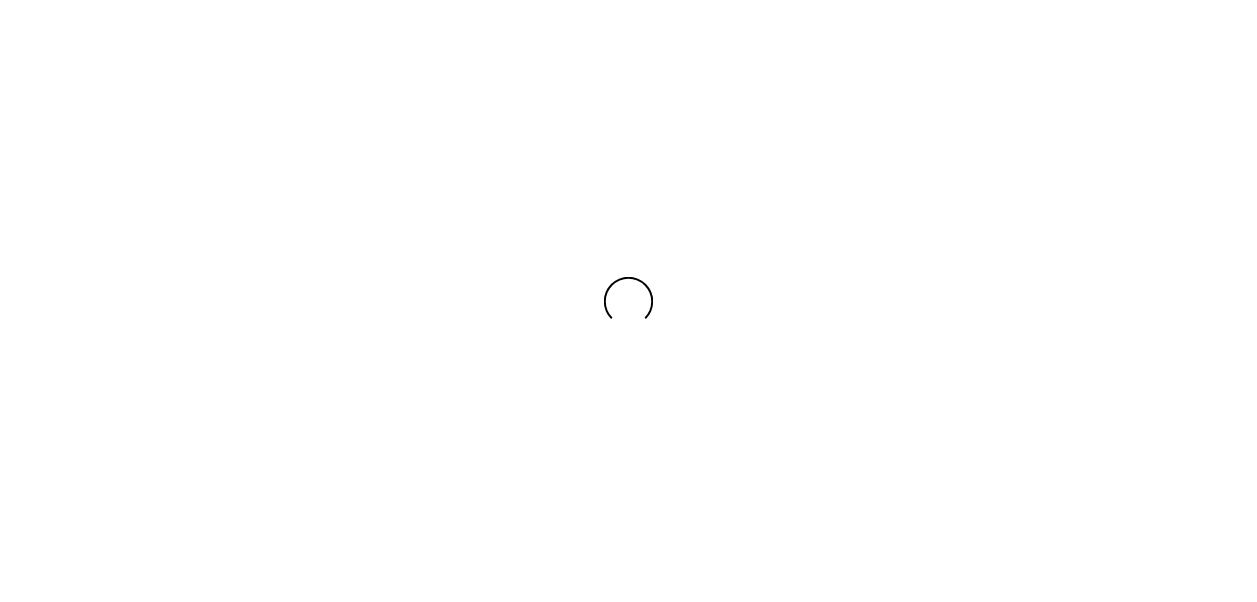 scroll, scrollTop: 0, scrollLeft: 0, axis: both 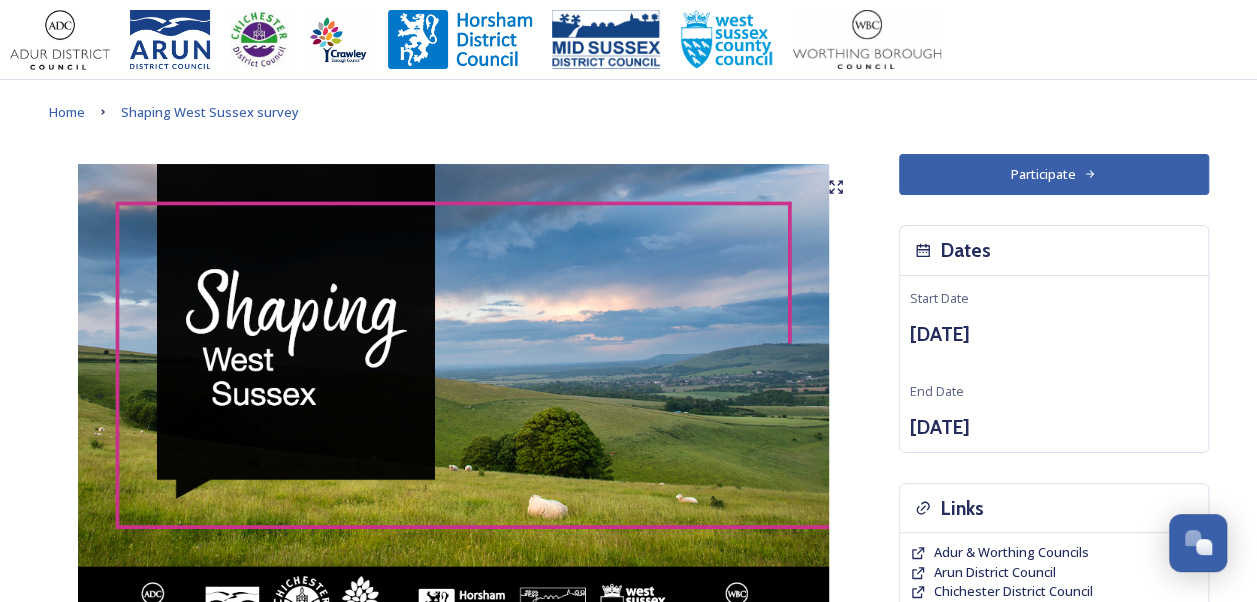 click on "Participate" at bounding box center (1054, 174) 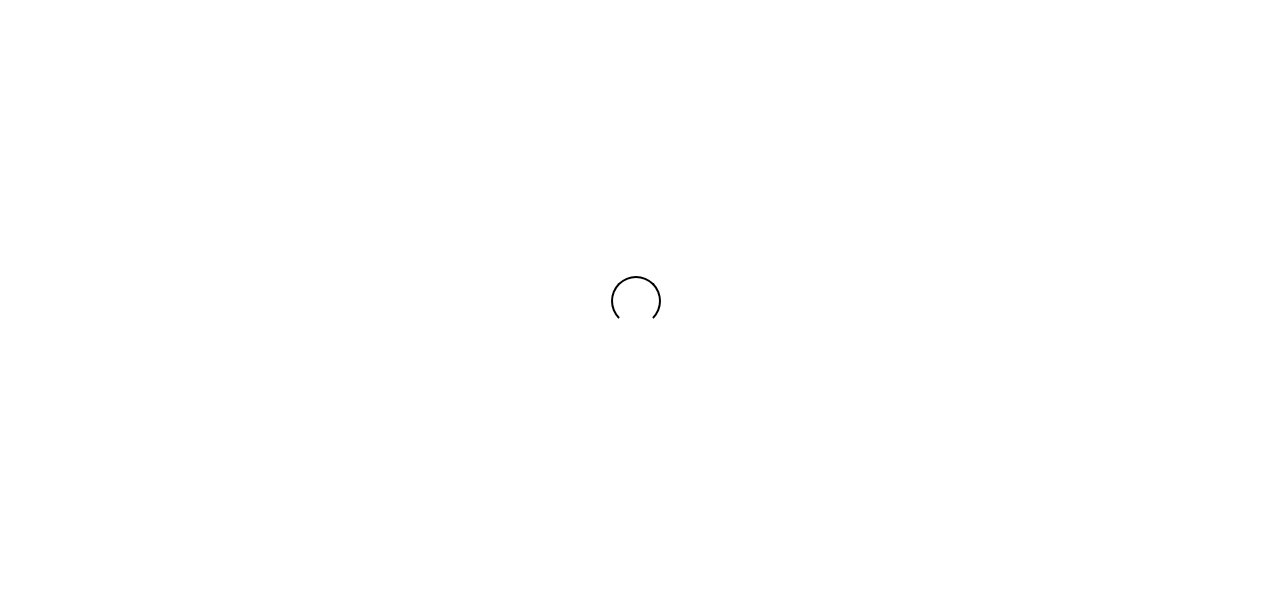 scroll, scrollTop: 0, scrollLeft: 0, axis: both 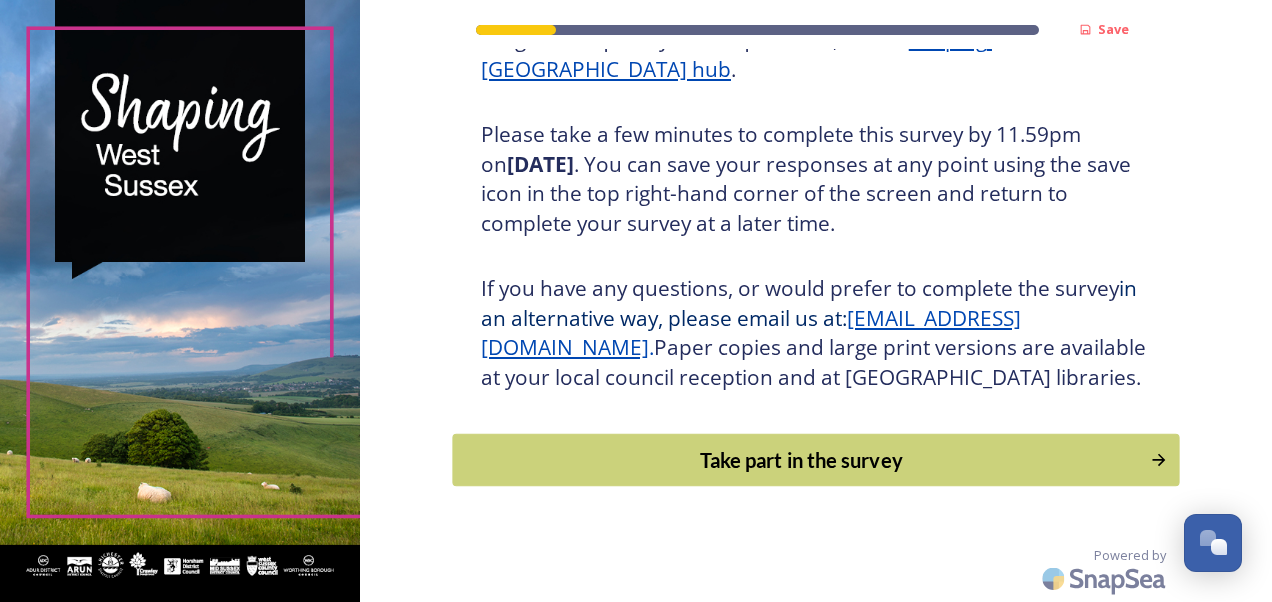 click on "Take part in the survey" at bounding box center [801, 460] 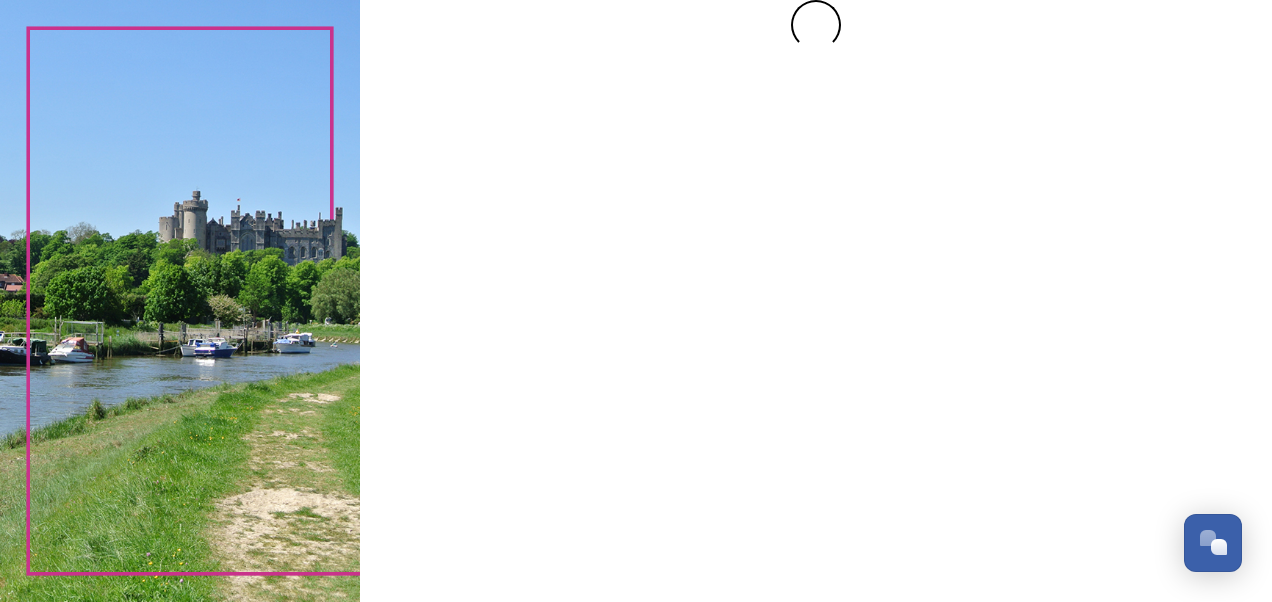 scroll, scrollTop: 0, scrollLeft: 0, axis: both 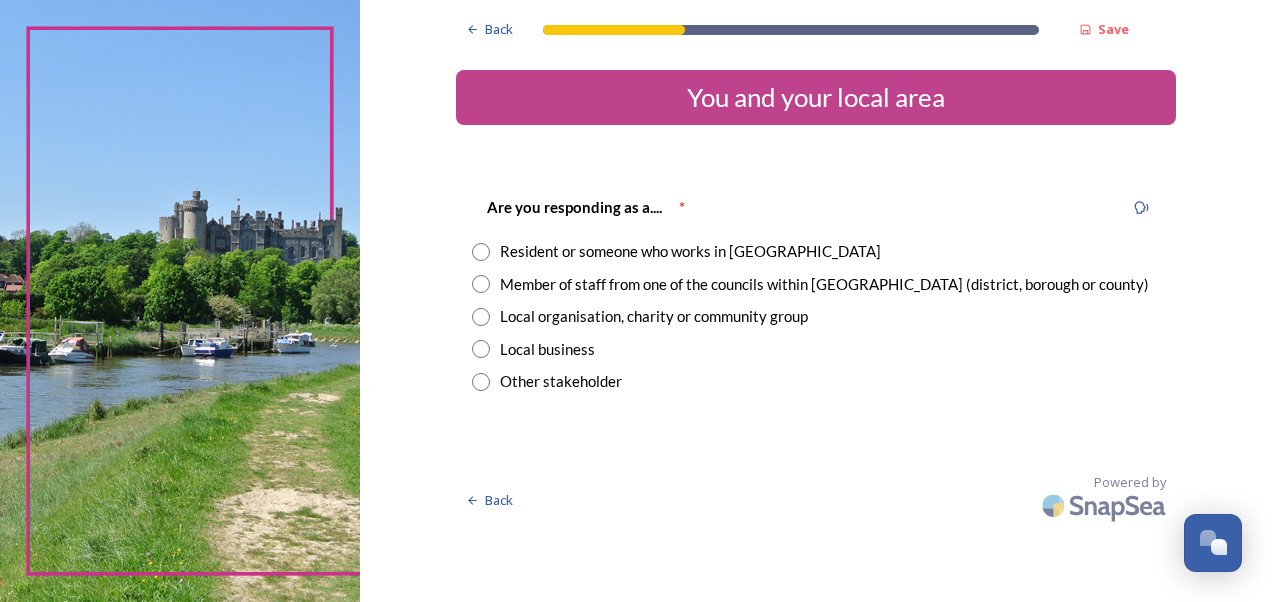 click on "Member of staff from one of the councils within West Sussex (district, borough or county)" at bounding box center (824, 284) 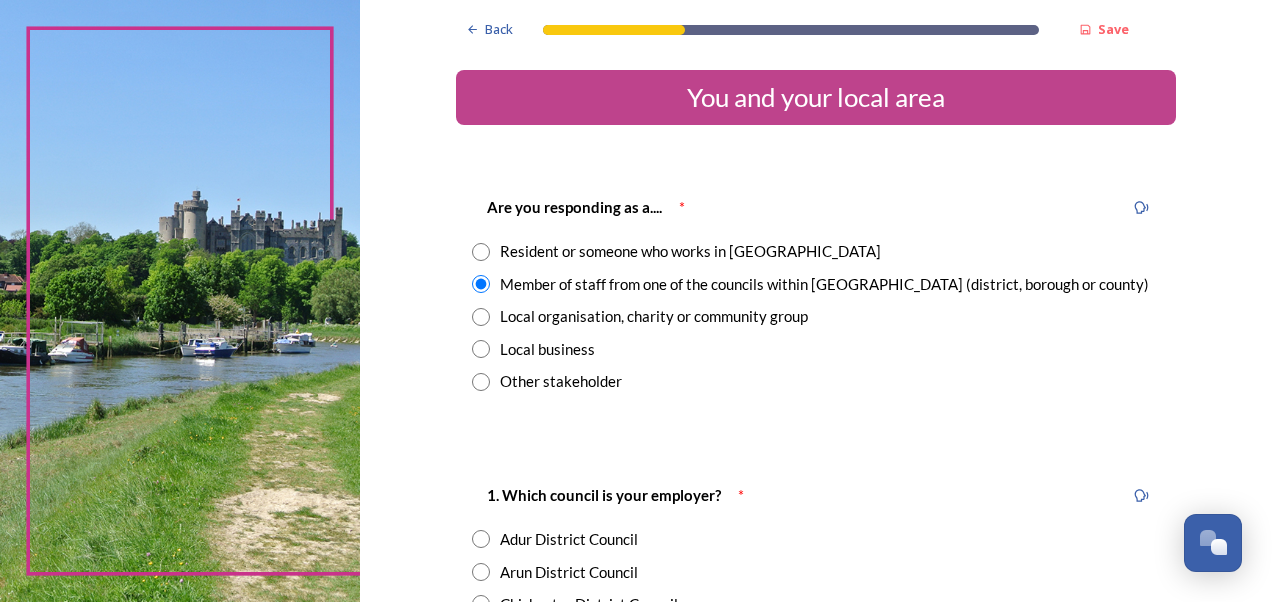 click on "Member of staff from one of the councils within West Sussex (district, borough or county)" at bounding box center (824, 284) 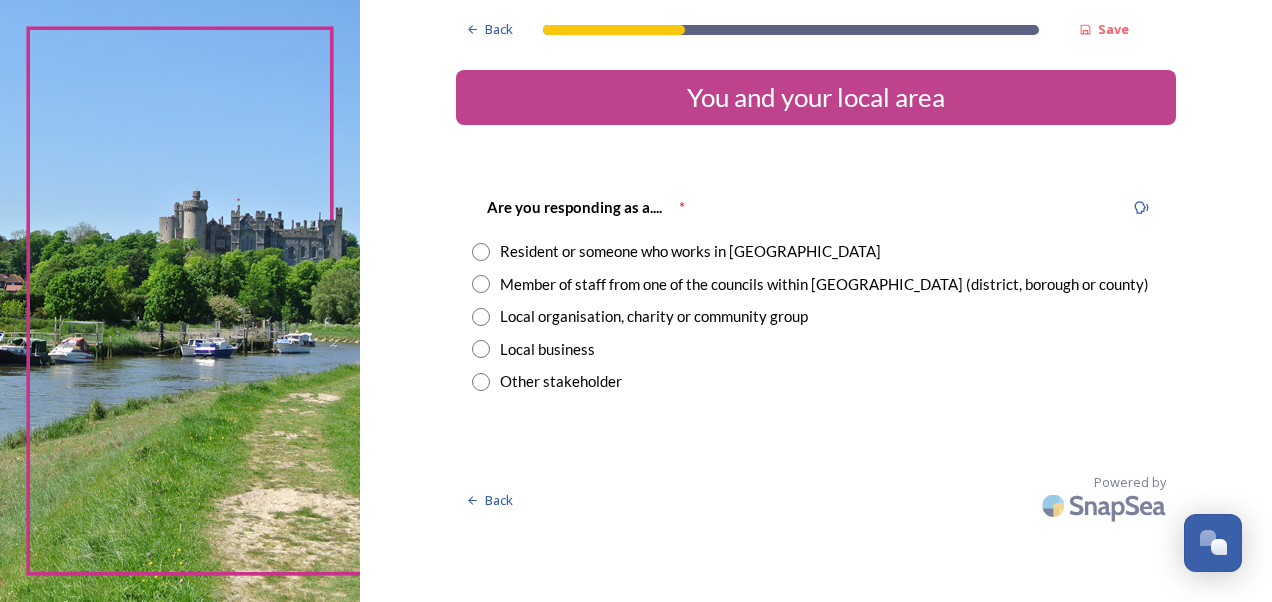 click on "Member of staff from one of the councils within West Sussex (district, borough or county)" at bounding box center [824, 284] 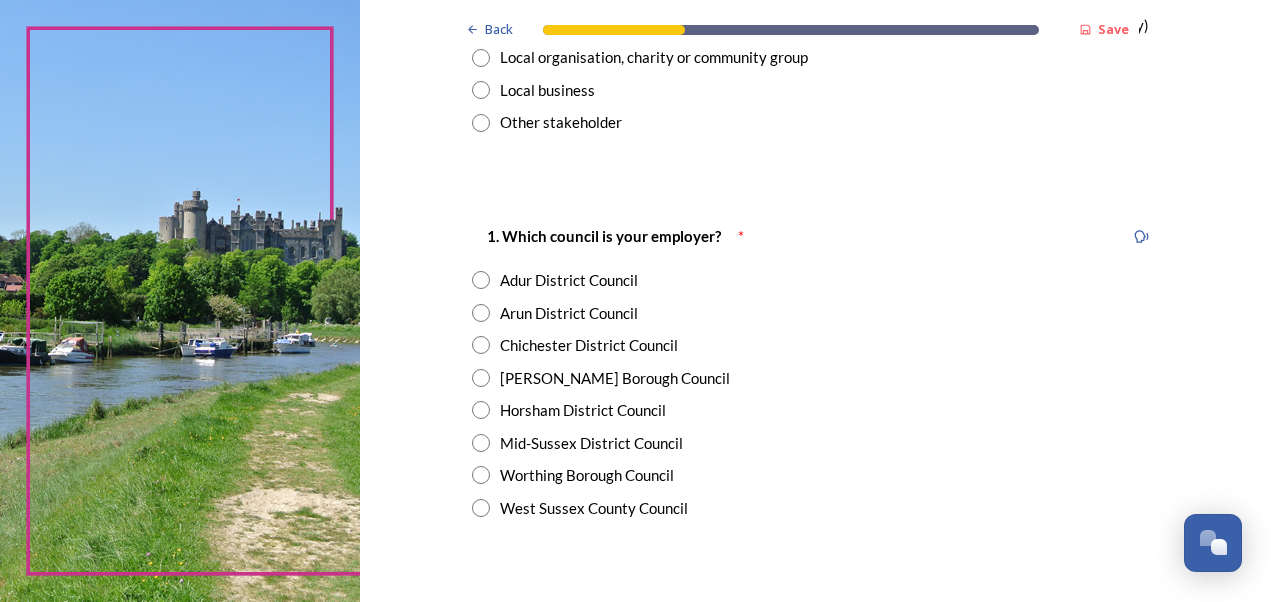 scroll, scrollTop: 261, scrollLeft: 0, axis: vertical 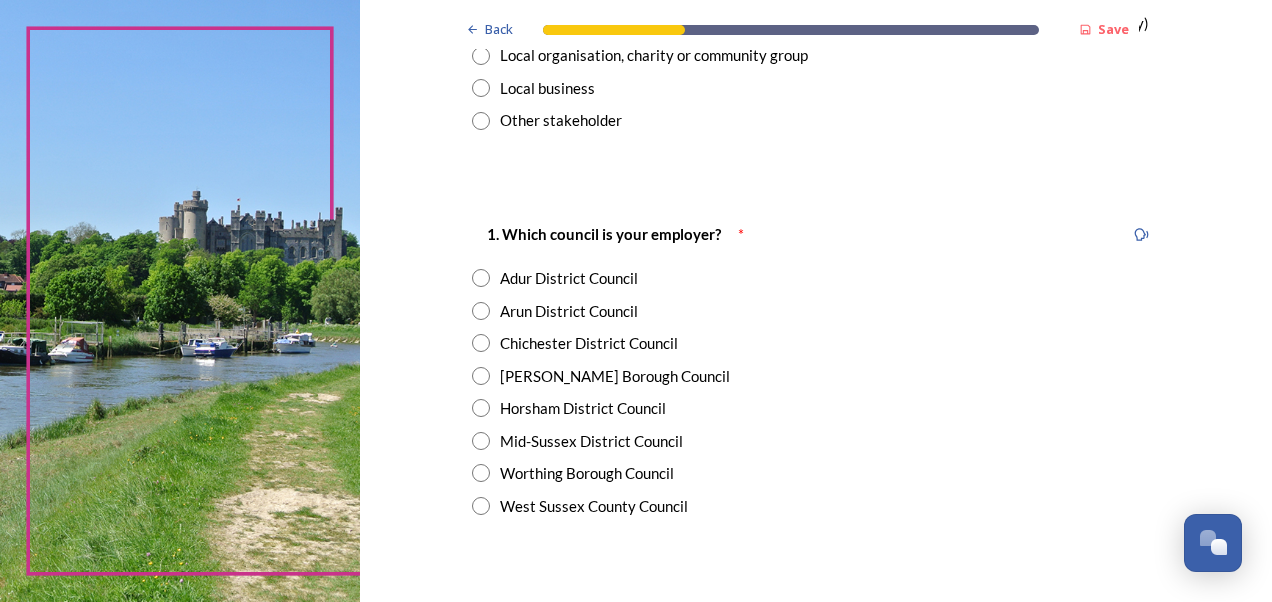 click on "West Sussex County Council" at bounding box center [594, 506] 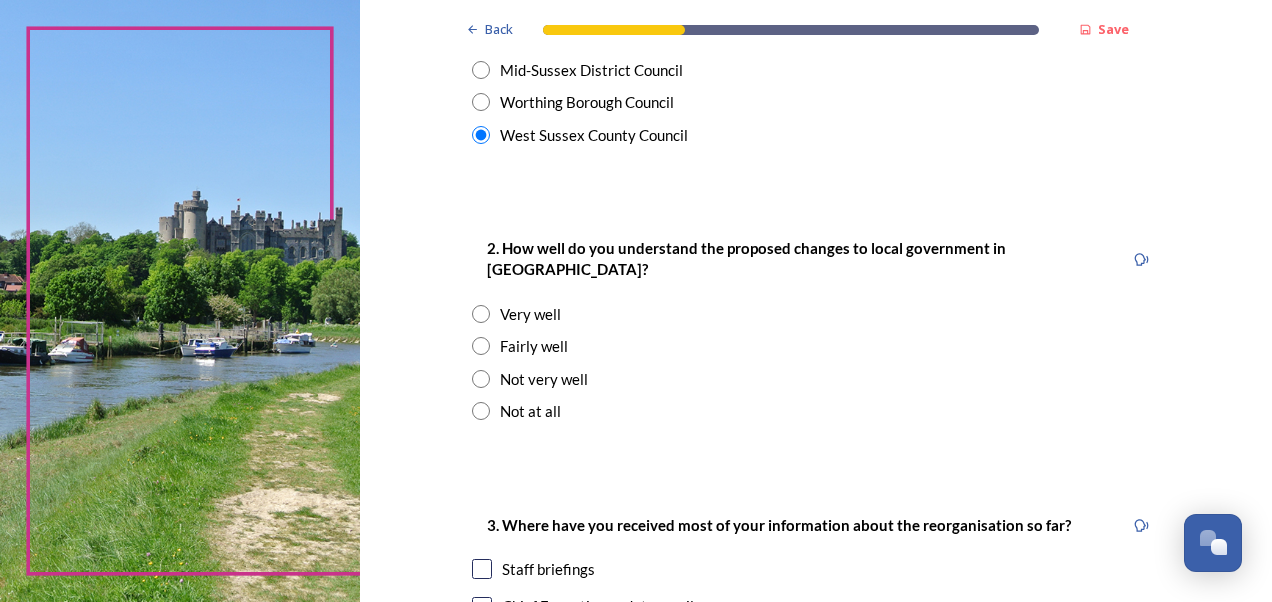 scroll, scrollTop: 633, scrollLeft: 0, axis: vertical 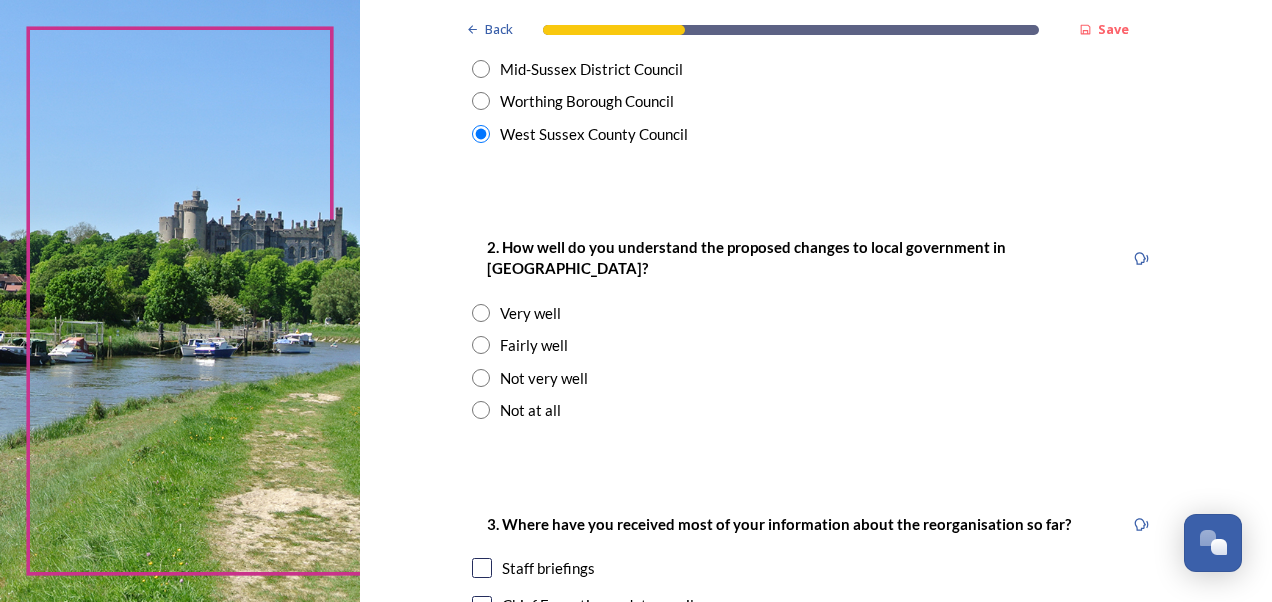 click on "Fairly well" at bounding box center (534, 345) 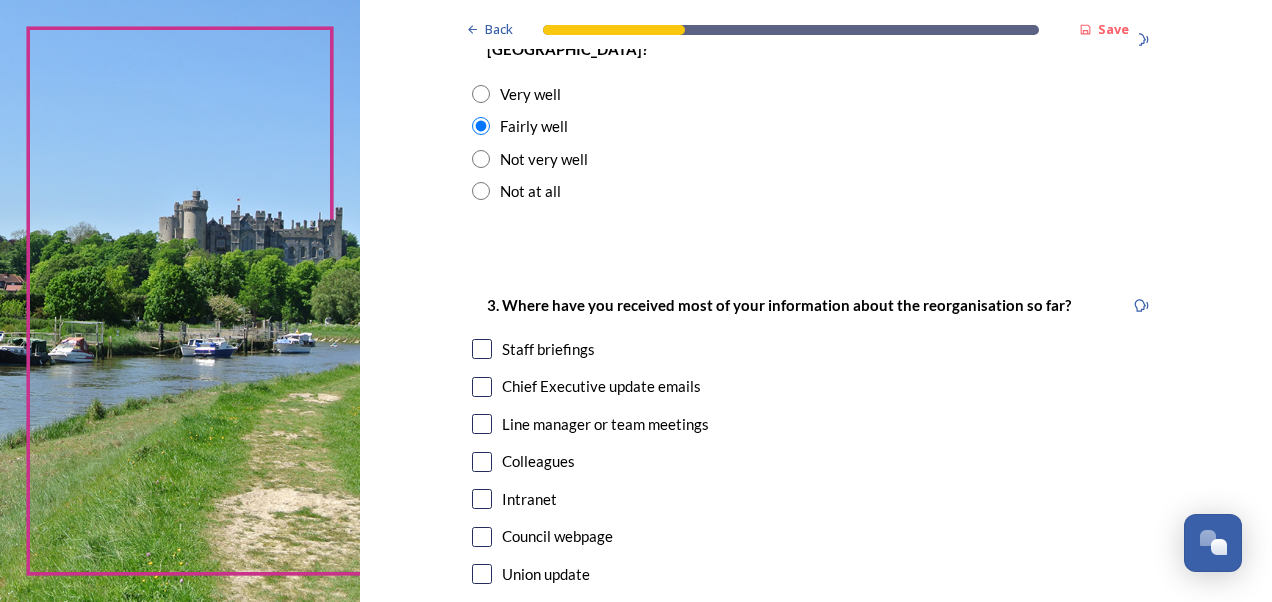 scroll, scrollTop: 892, scrollLeft: 0, axis: vertical 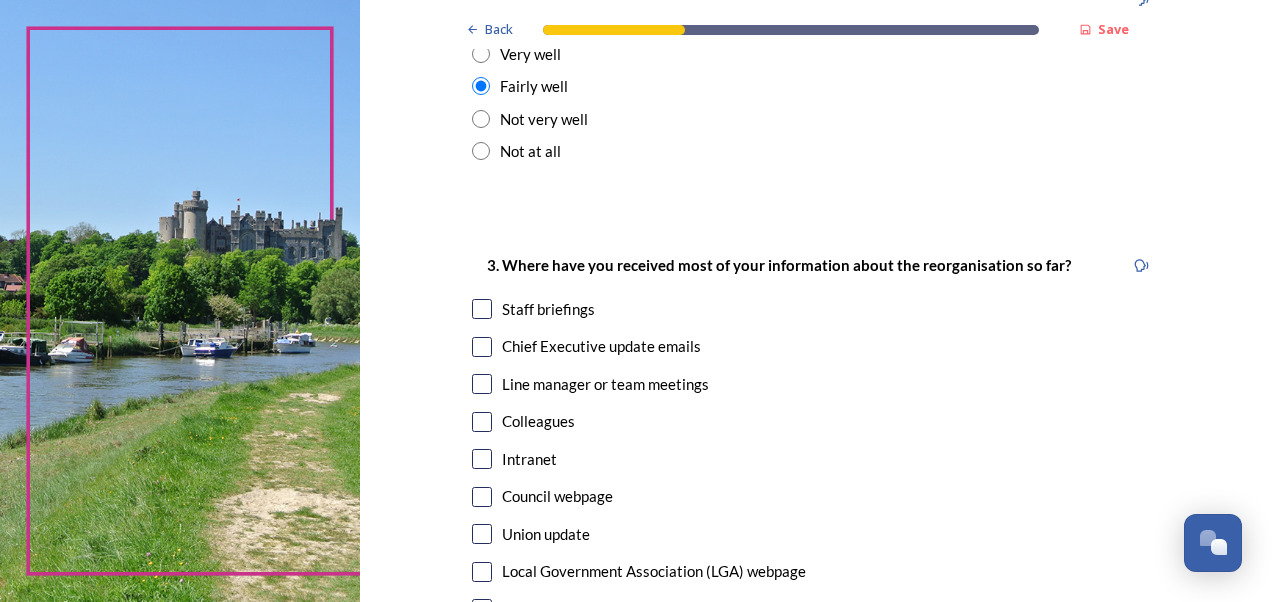 click at bounding box center (482, 347) 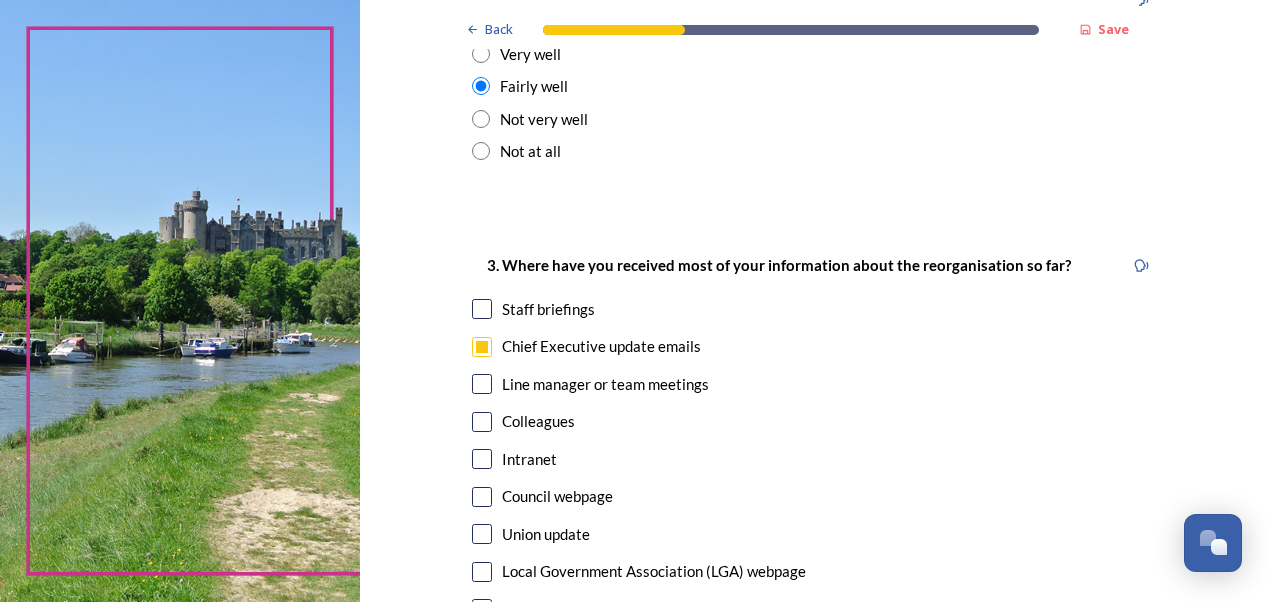 click at bounding box center [482, 309] 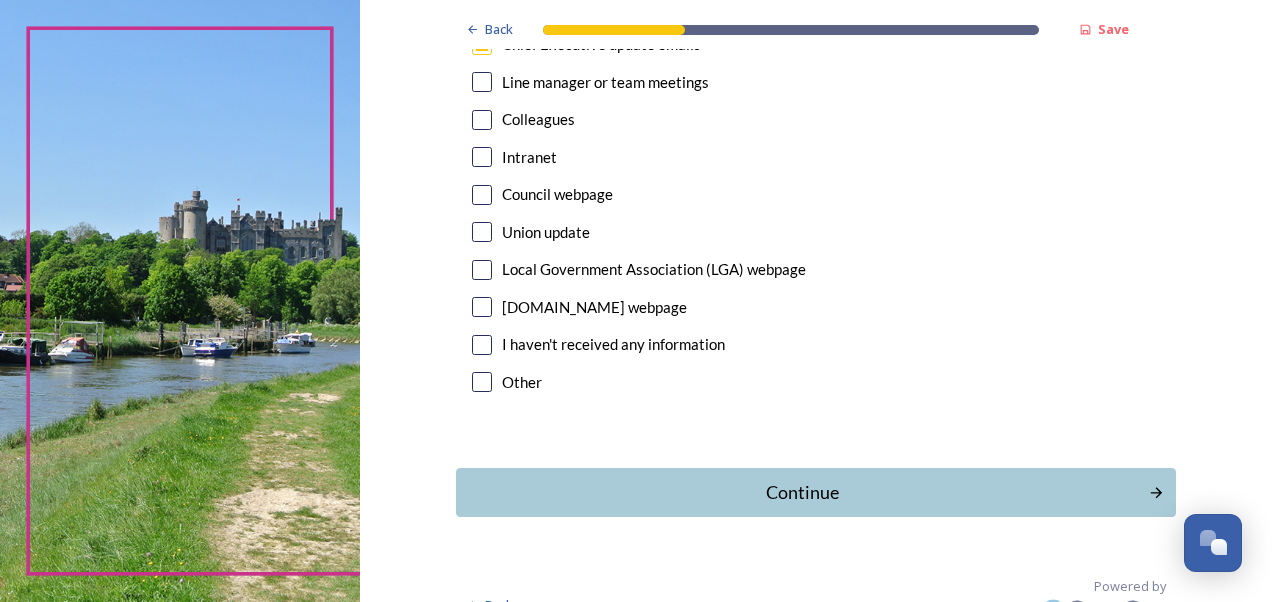 scroll, scrollTop: 1203, scrollLeft: 0, axis: vertical 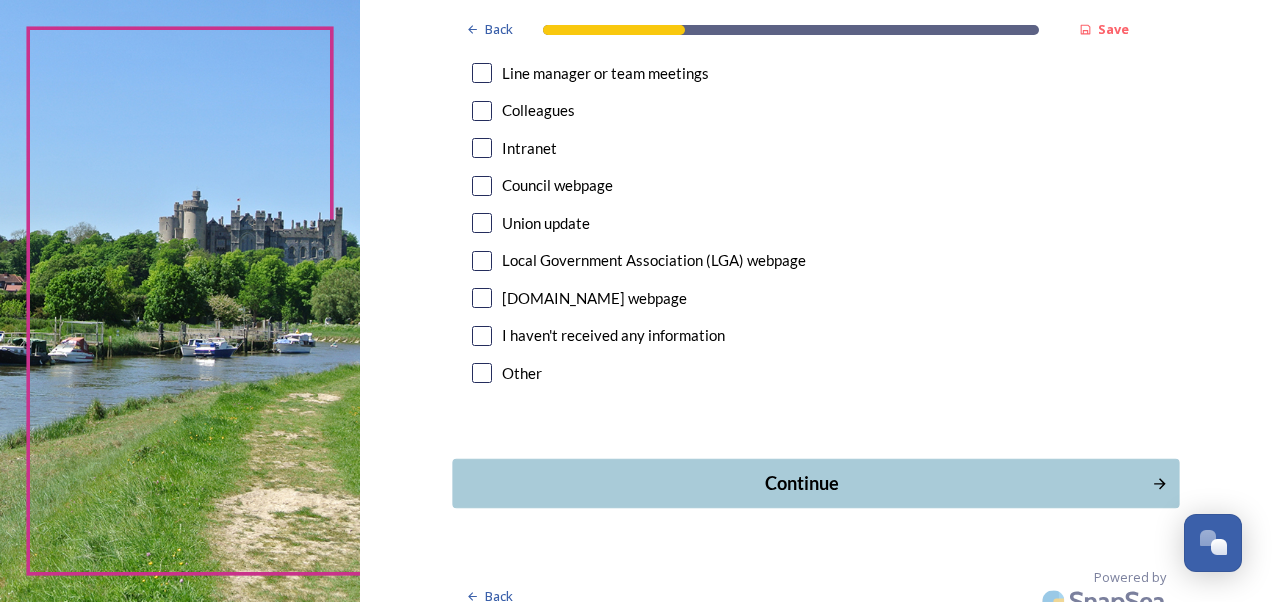click on "Continue" at bounding box center (801, 483) 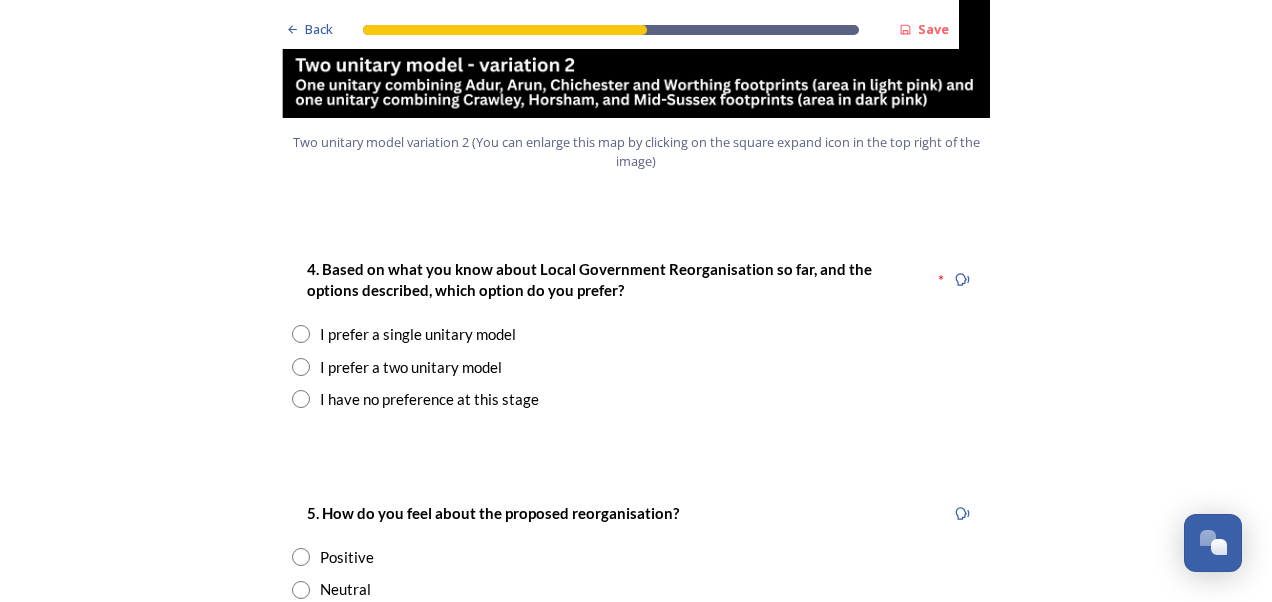 scroll, scrollTop: 2542, scrollLeft: 0, axis: vertical 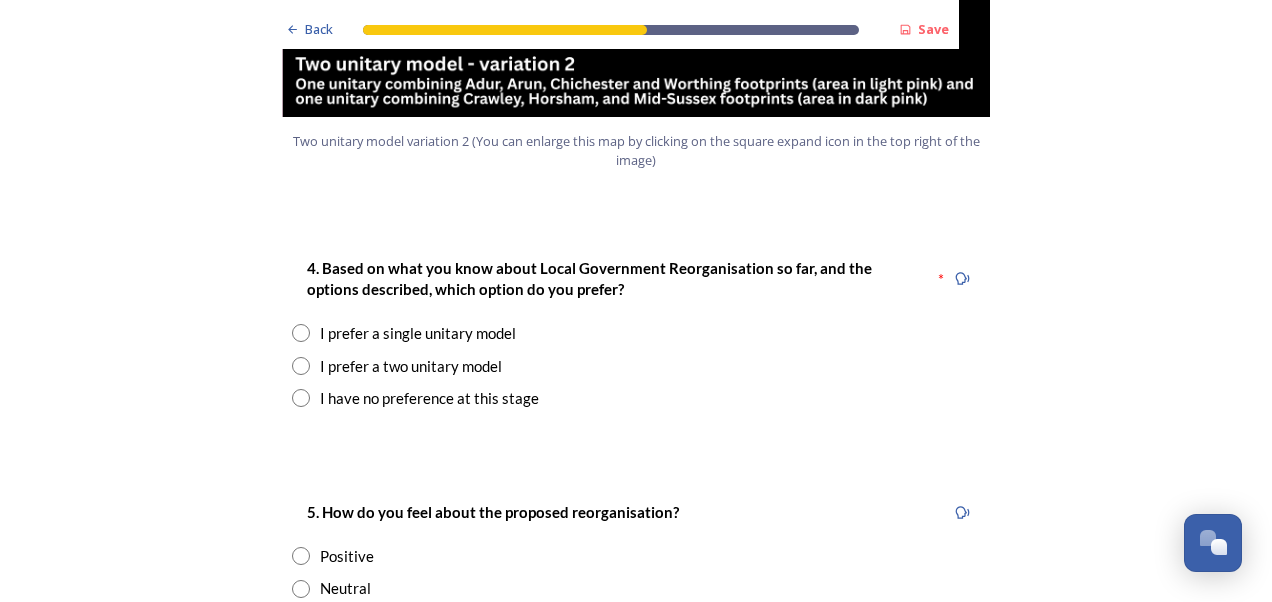 click at bounding box center [301, 398] 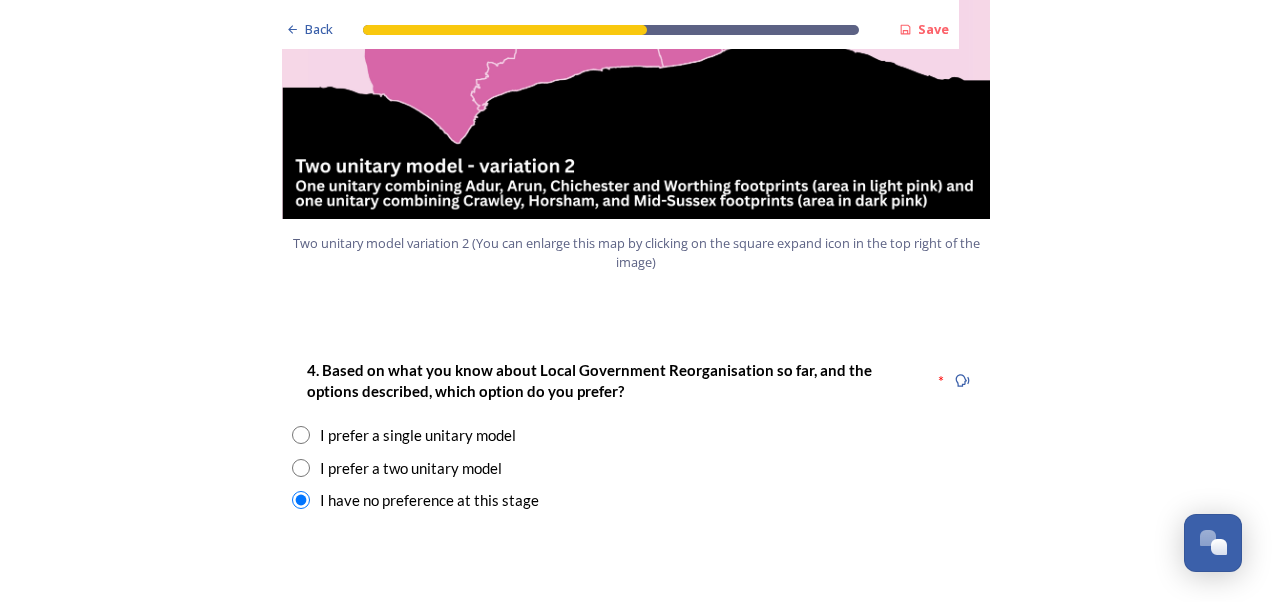 scroll, scrollTop: 2524, scrollLeft: 0, axis: vertical 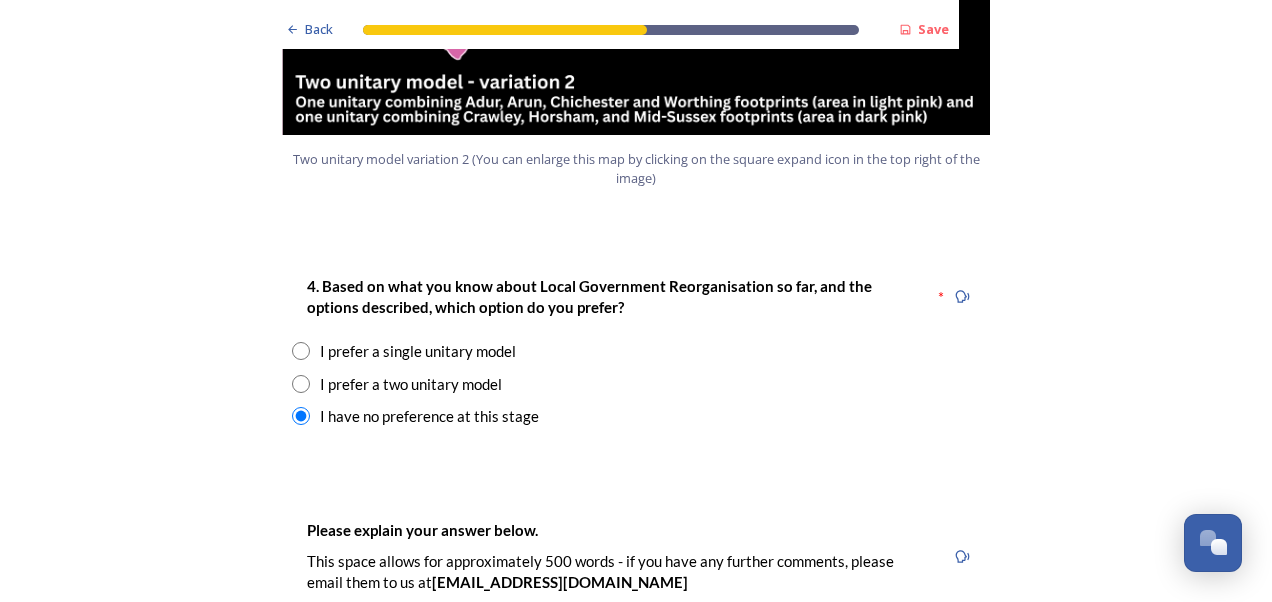 click on "I prefer a two unitary model" at bounding box center [411, 384] 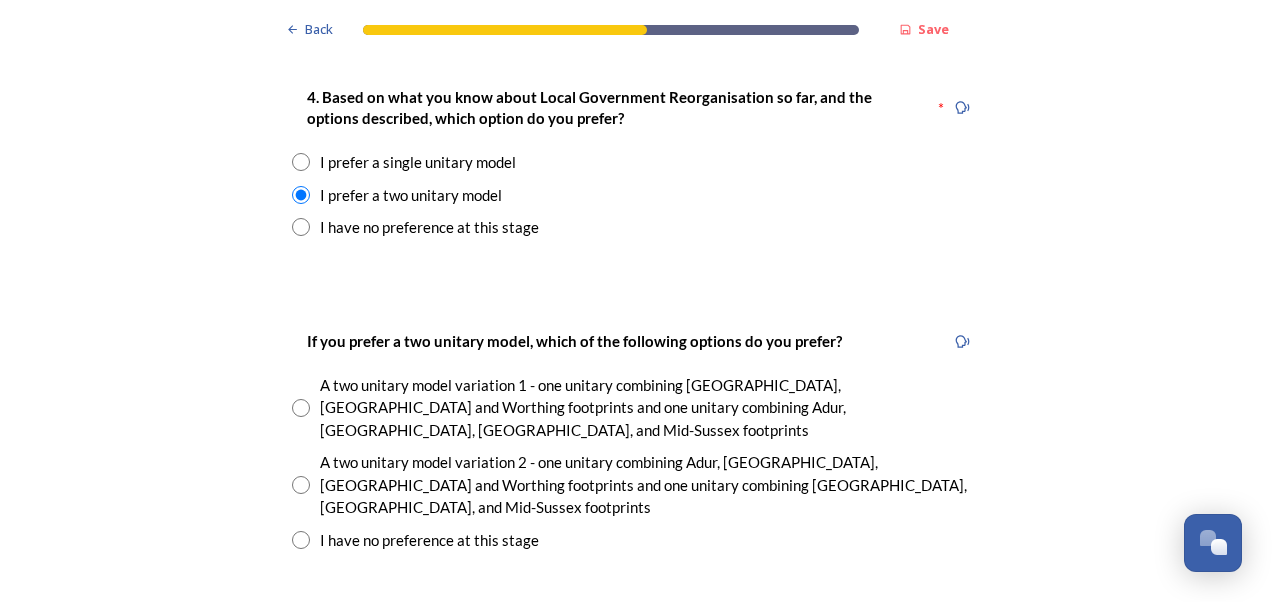 scroll, scrollTop: 2714, scrollLeft: 0, axis: vertical 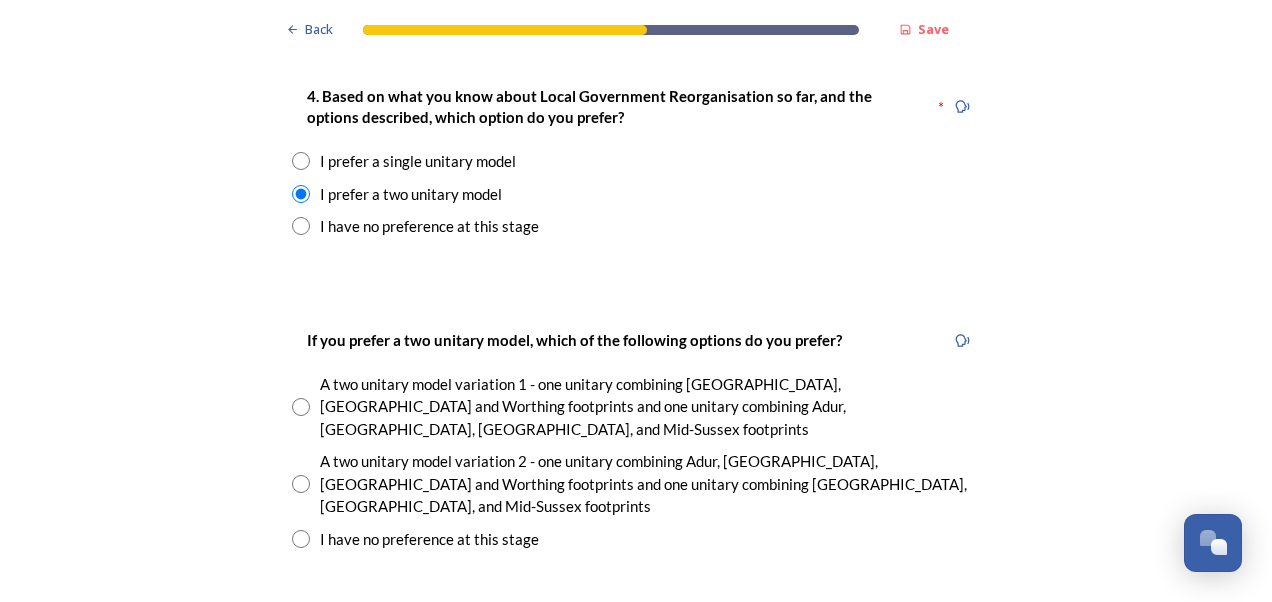 click on "I have no preference at this stage" at bounding box center (429, 539) 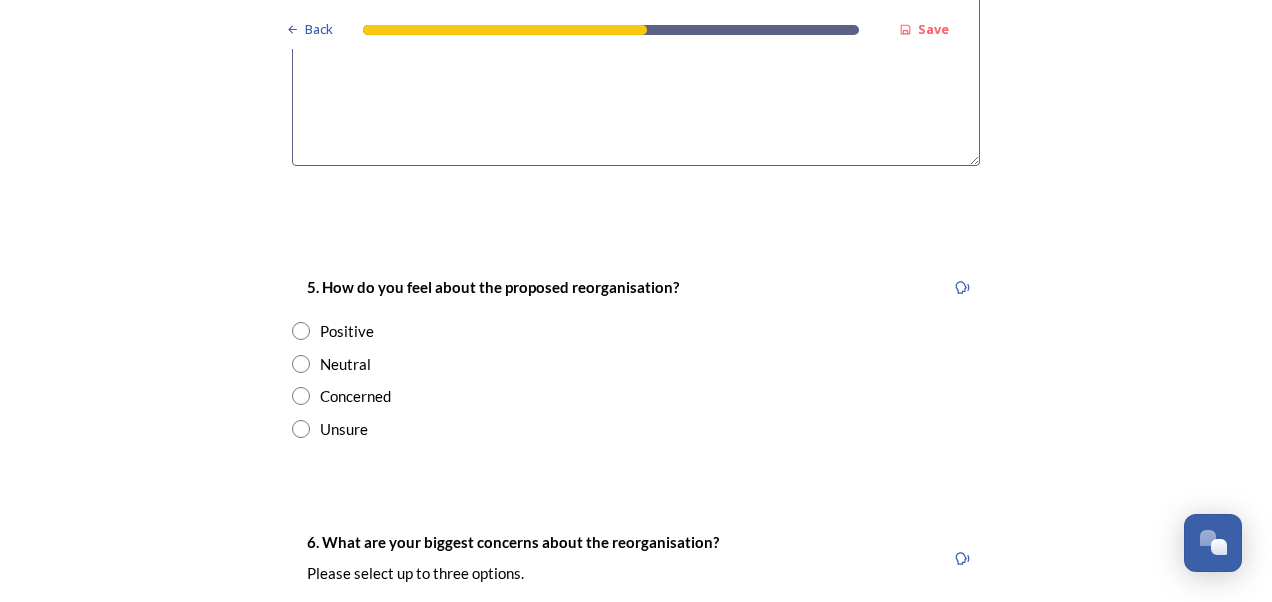 scroll, scrollTop: 3526, scrollLeft: 0, axis: vertical 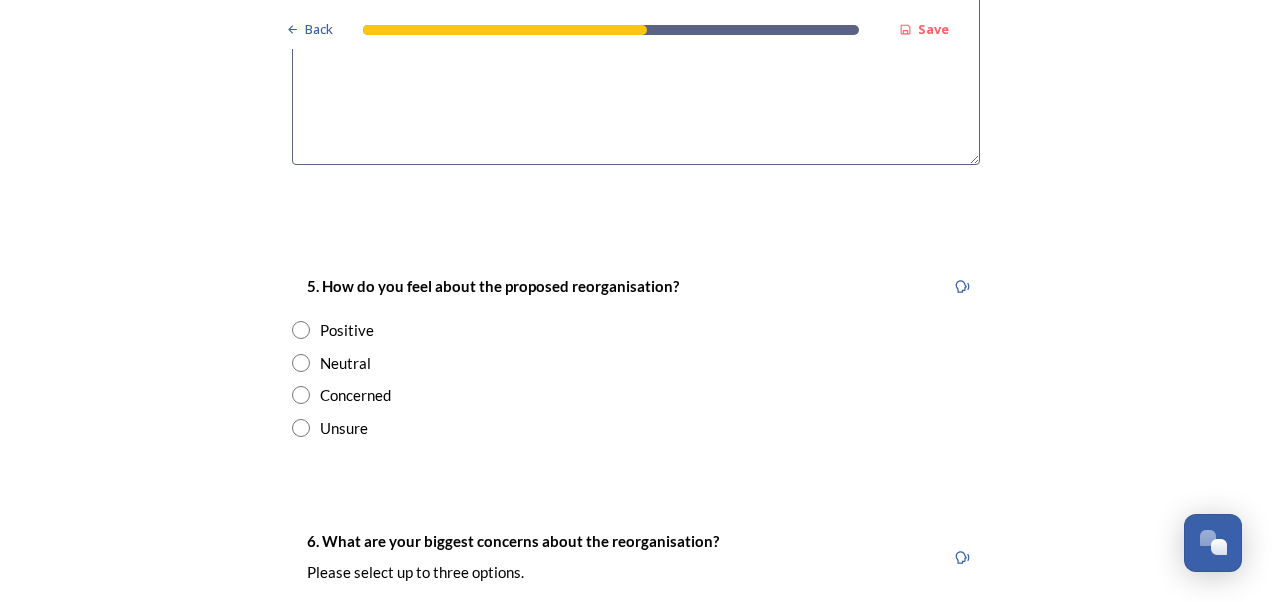 click on "Concerned" at bounding box center [355, 395] 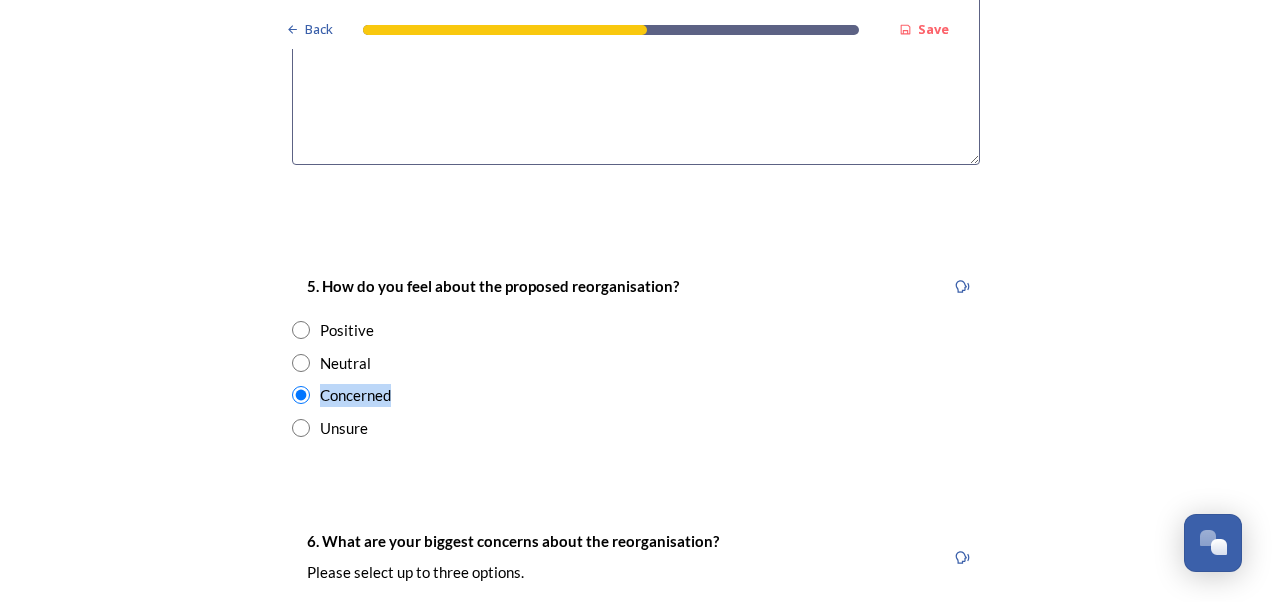 click on "Concerned" at bounding box center [355, 395] 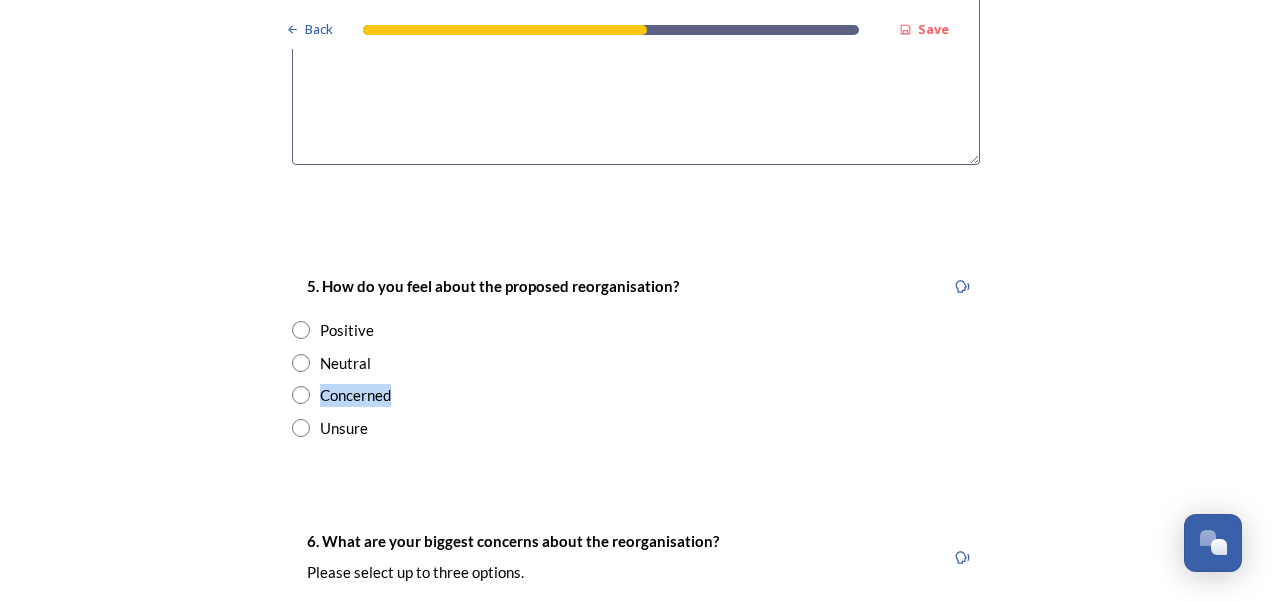 scroll, scrollTop: 3564, scrollLeft: 0, axis: vertical 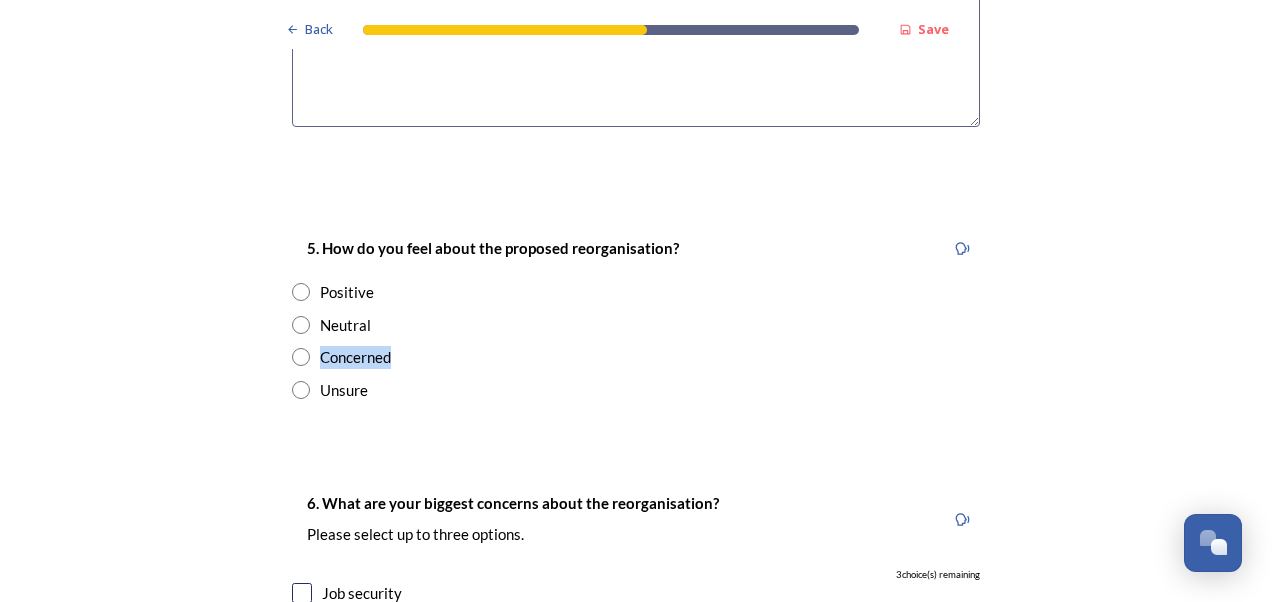 drag, startPoint x: 366, startPoint y: 288, endPoint x: 290, endPoint y: 249, distance: 85.42248 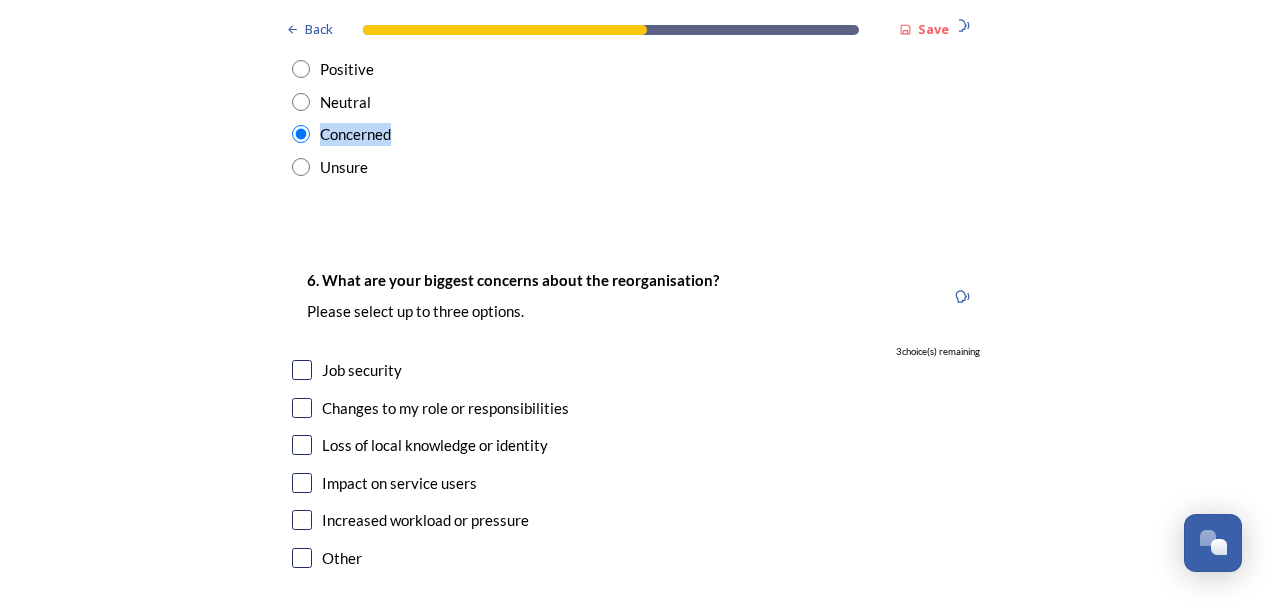 scroll, scrollTop: 3788, scrollLeft: 0, axis: vertical 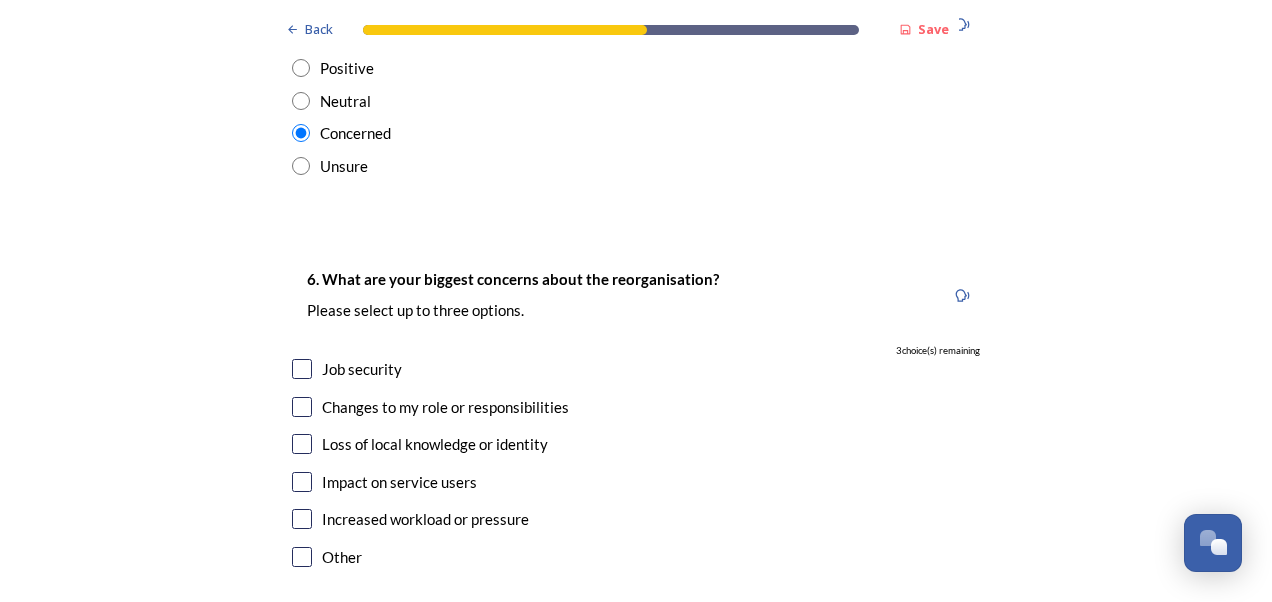 click on "Job security" at bounding box center [362, 369] 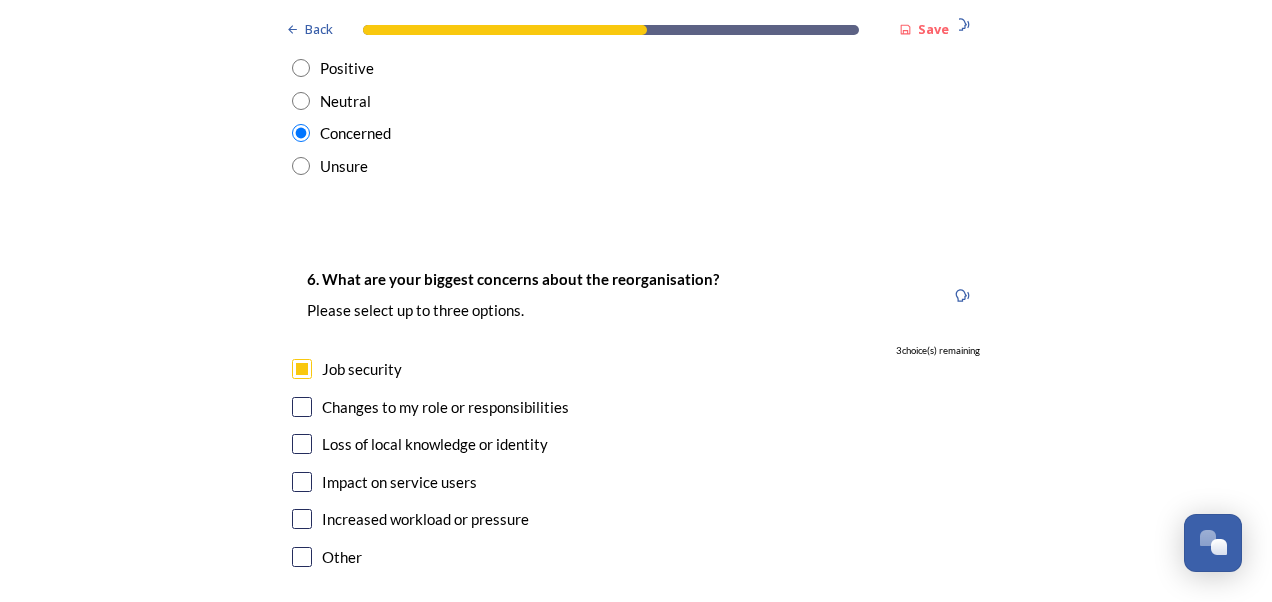 checkbox on "true" 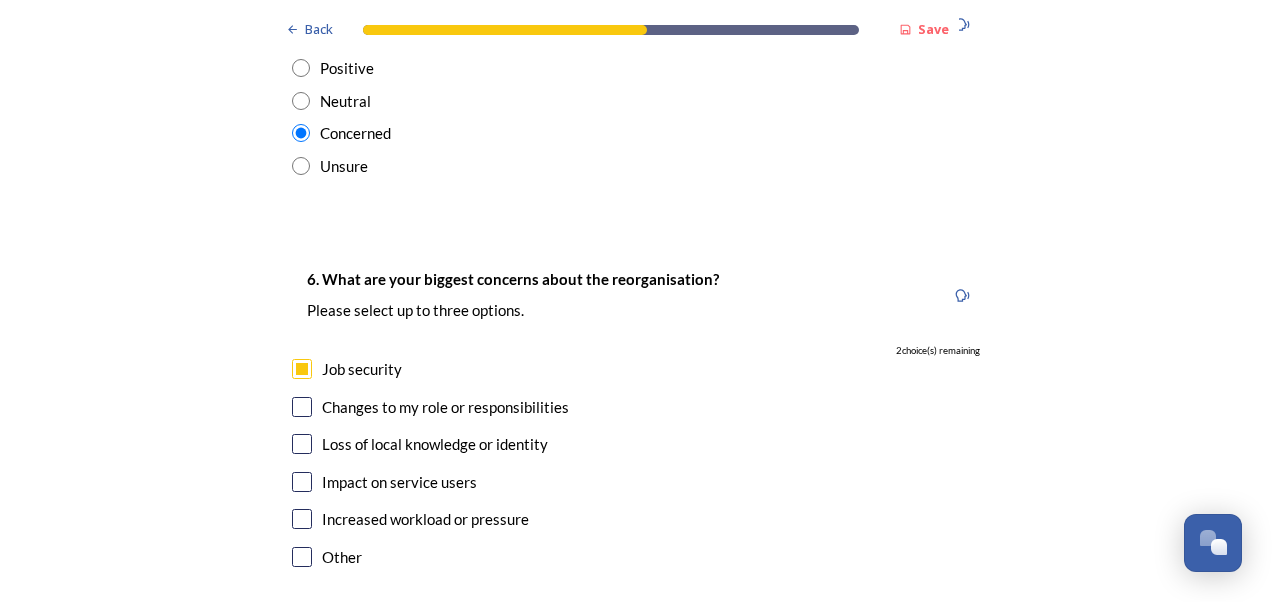 click on "Changes to my role or responsibilities" at bounding box center (636, 407) 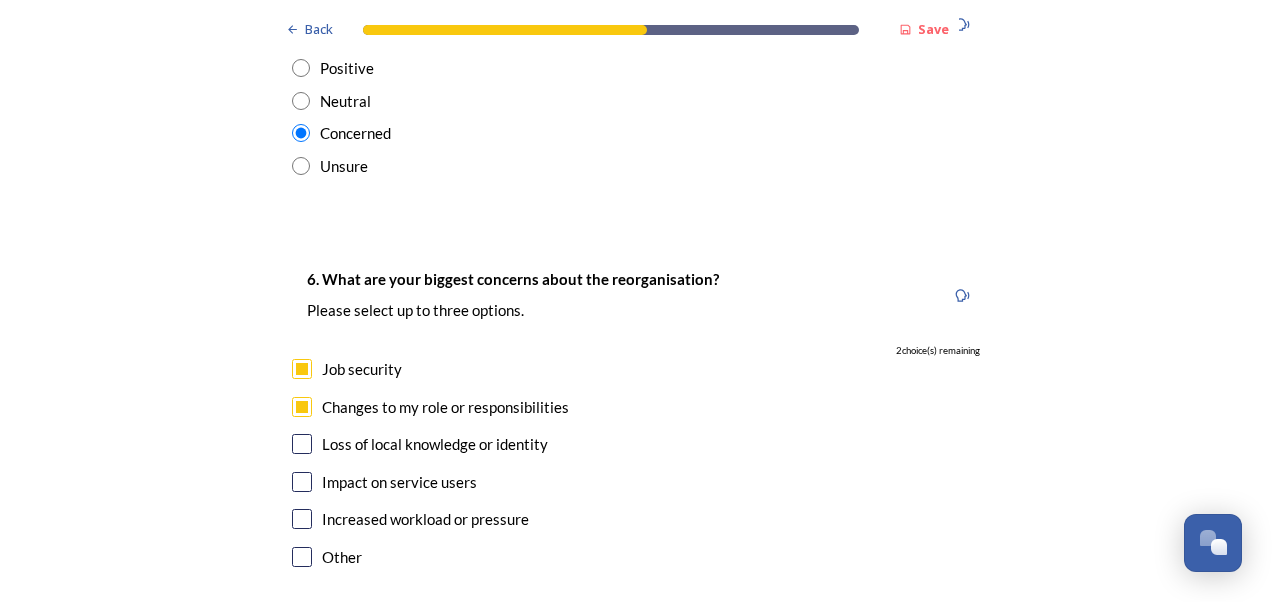 checkbox on "true" 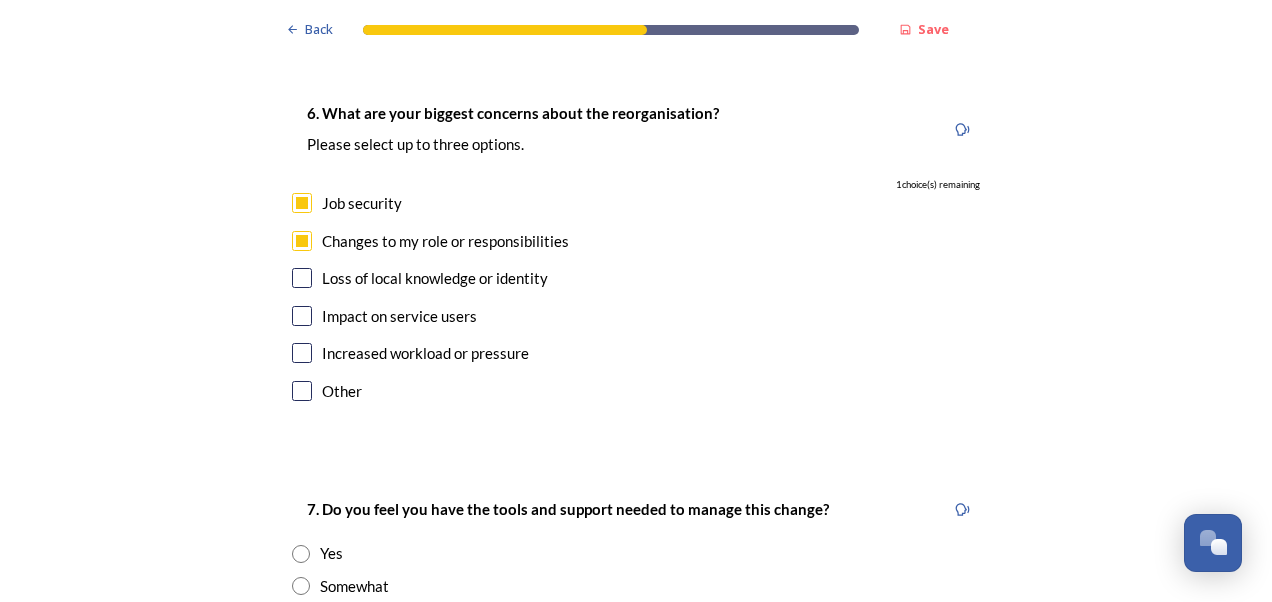 scroll, scrollTop: 3965, scrollLeft: 0, axis: vertical 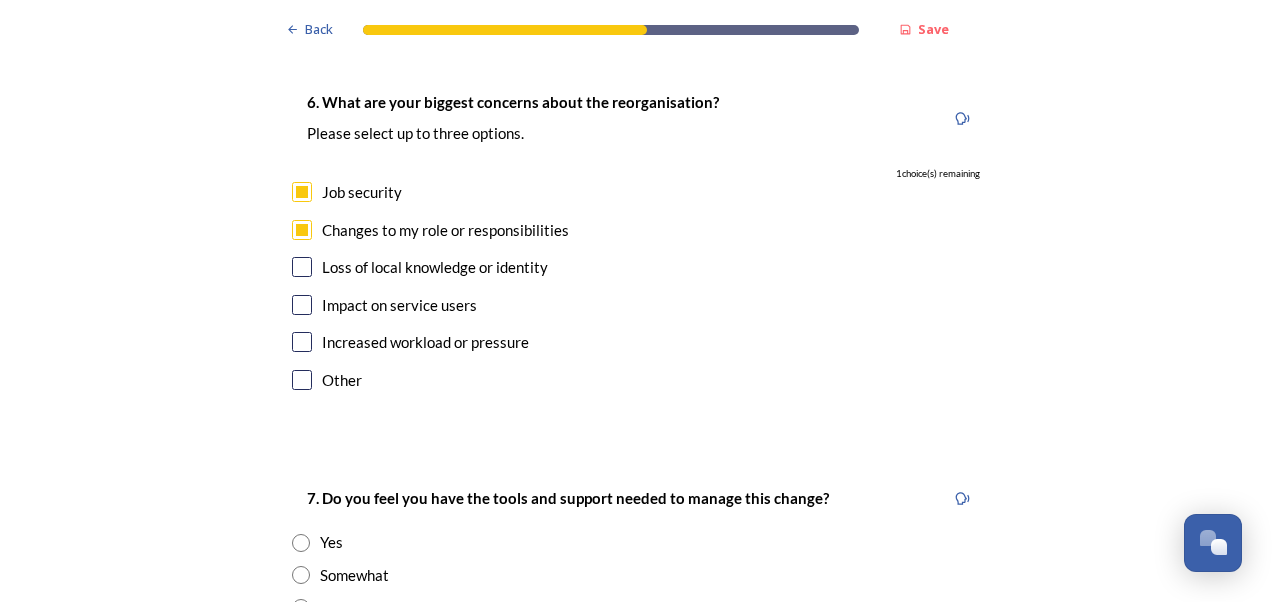 click on "Increased workload or pressure" at bounding box center (425, 342) 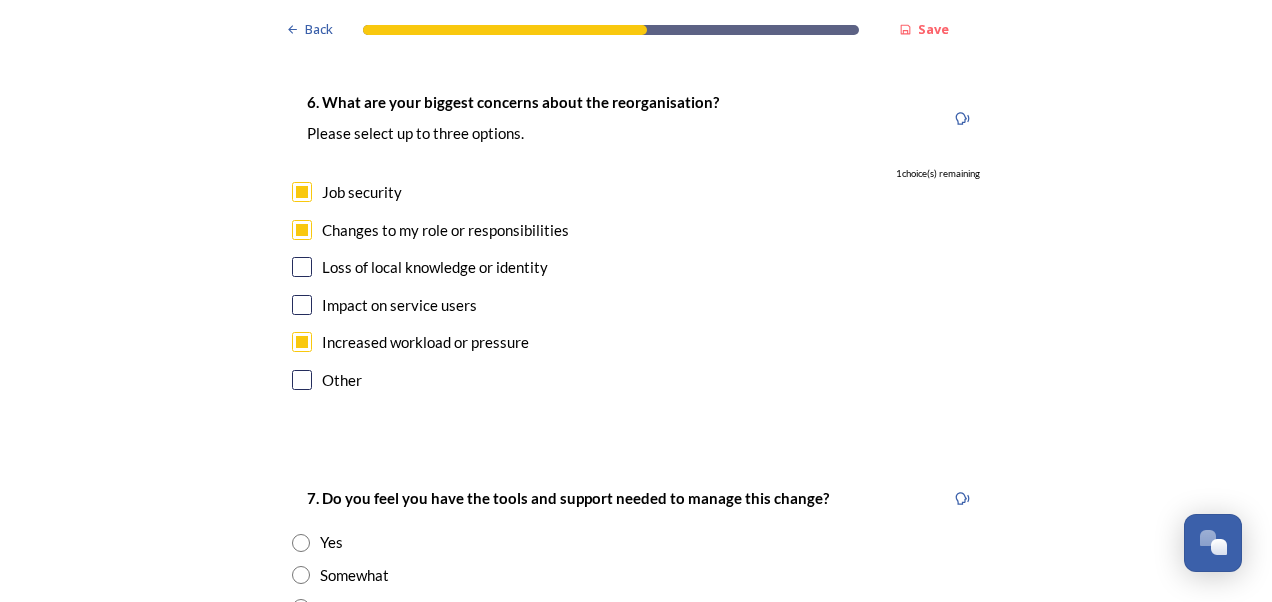 checkbox on "true" 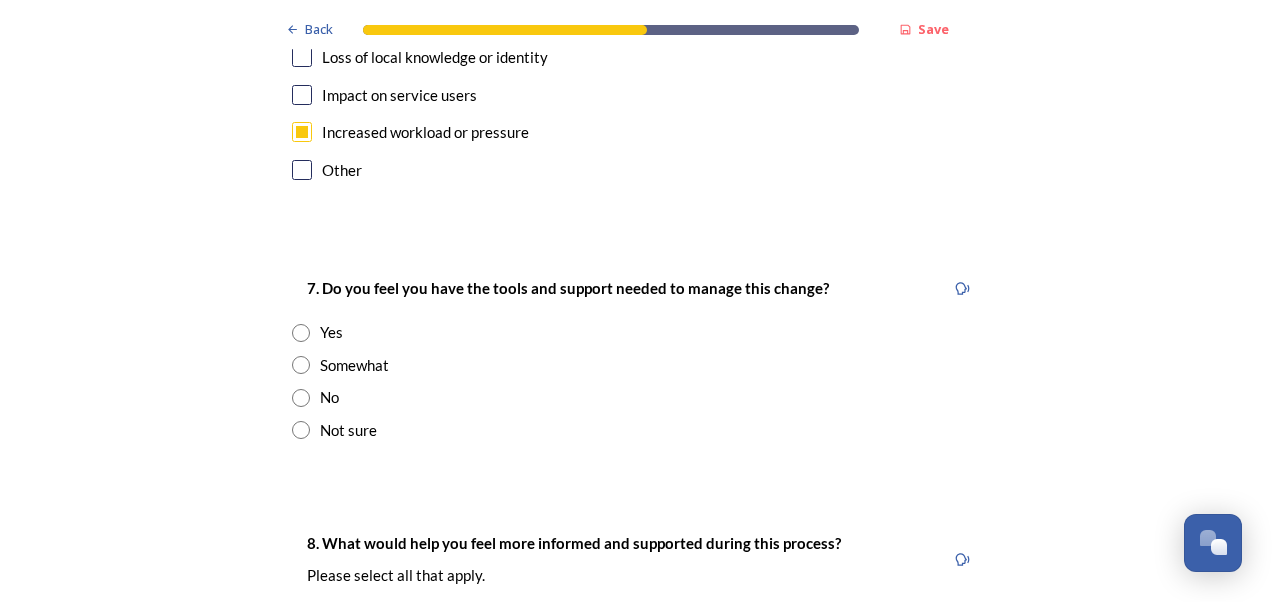 scroll, scrollTop: 4176, scrollLeft: 0, axis: vertical 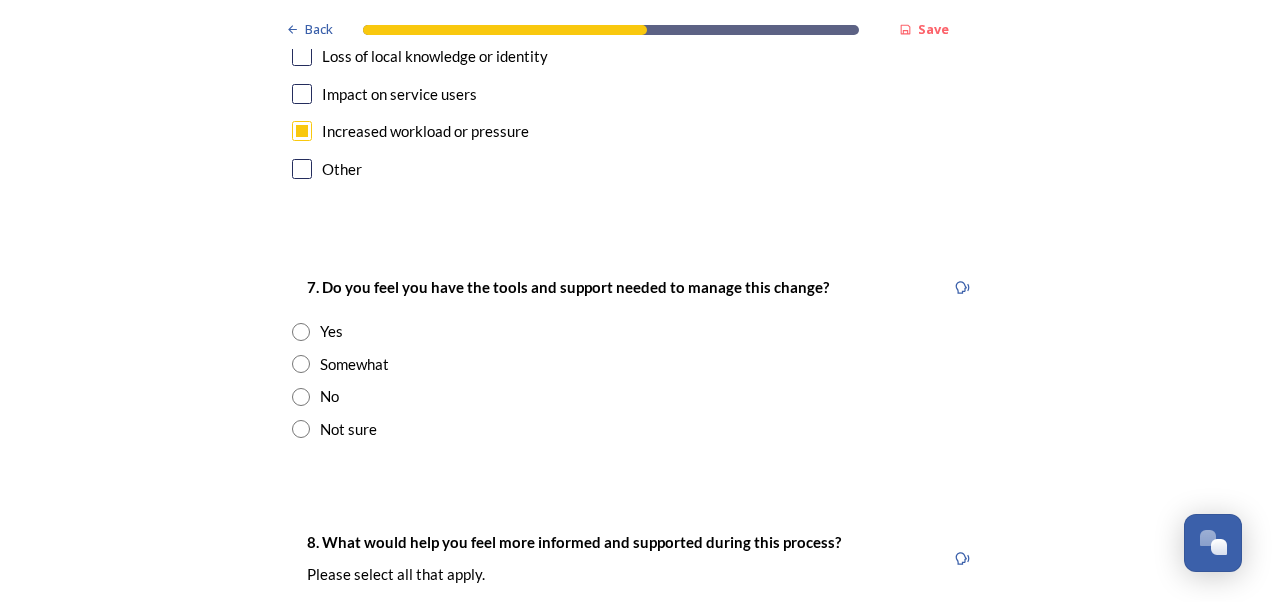 click on "Somewhat" at bounding box center [354, 364] 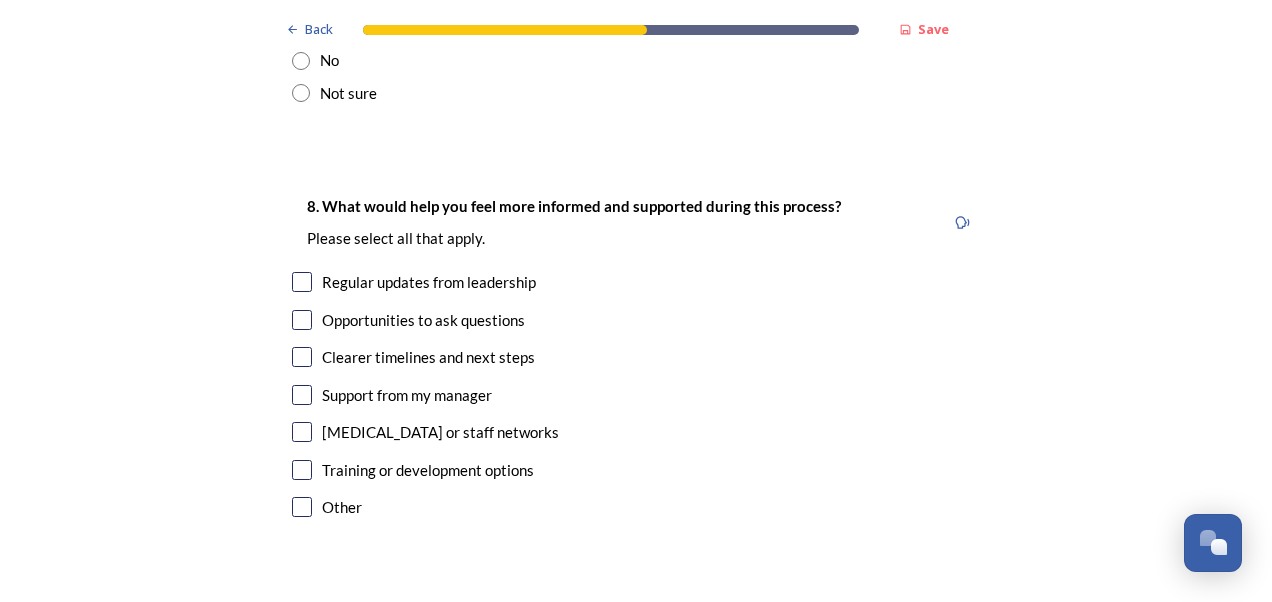scroll, scrollTop: 4515, scrollLeft: 0, axis: vertical 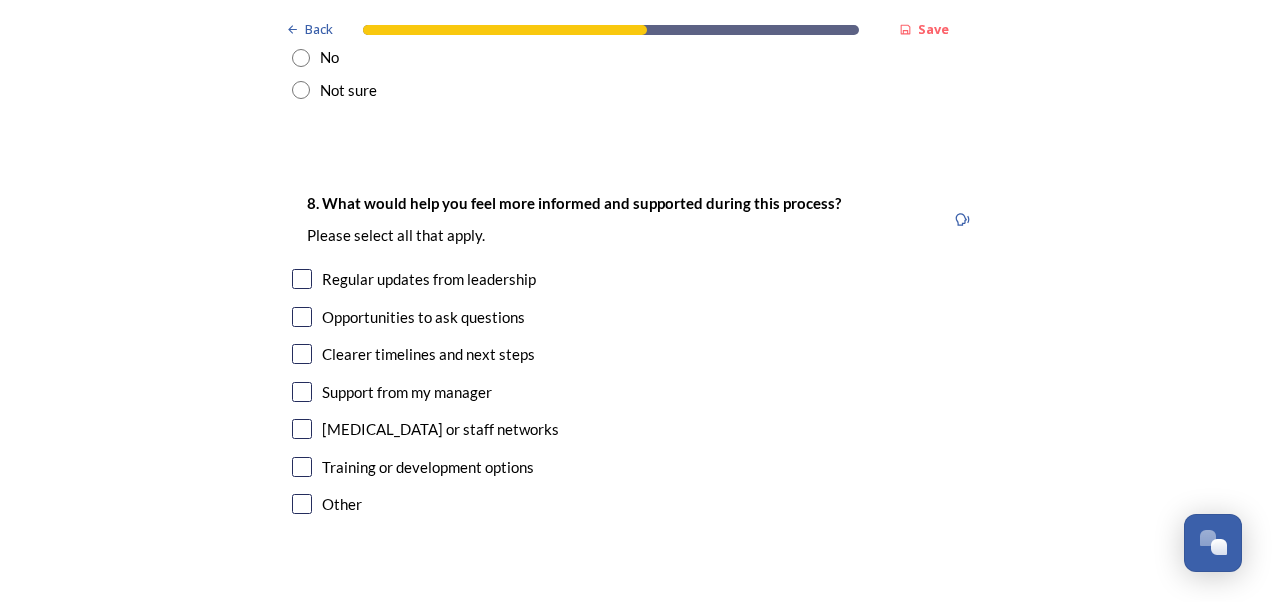 click on "Regular updates from leadership" at bounding box center [429, 279] 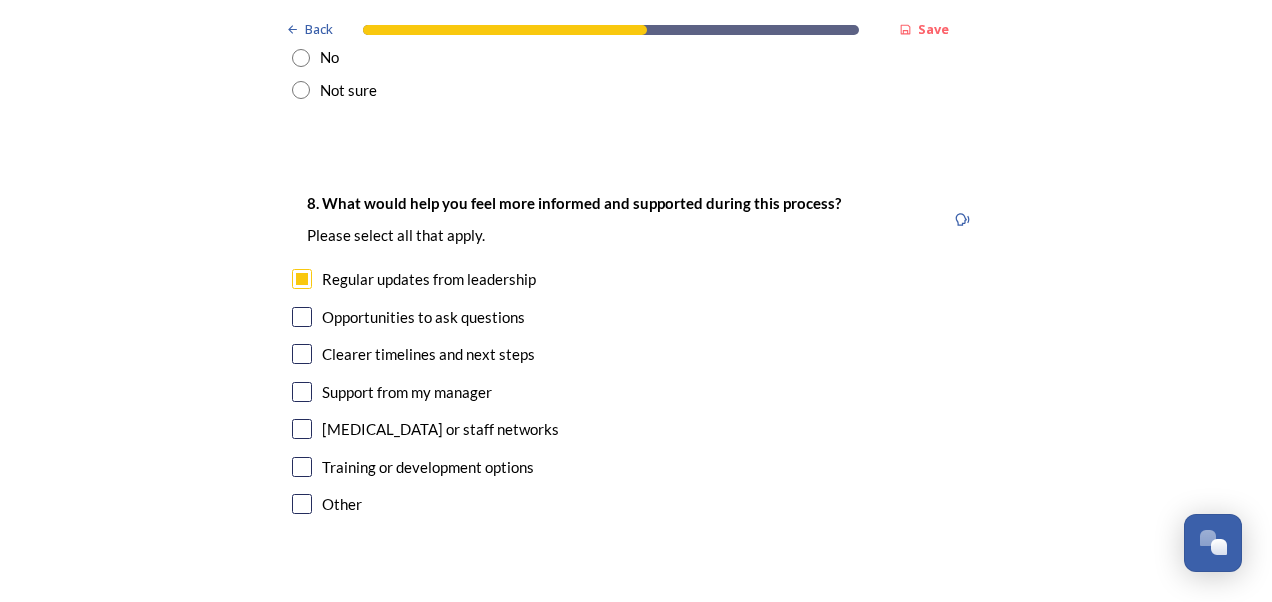 click on "Clearer timelines and next steps" at bounding box center (428, 354) 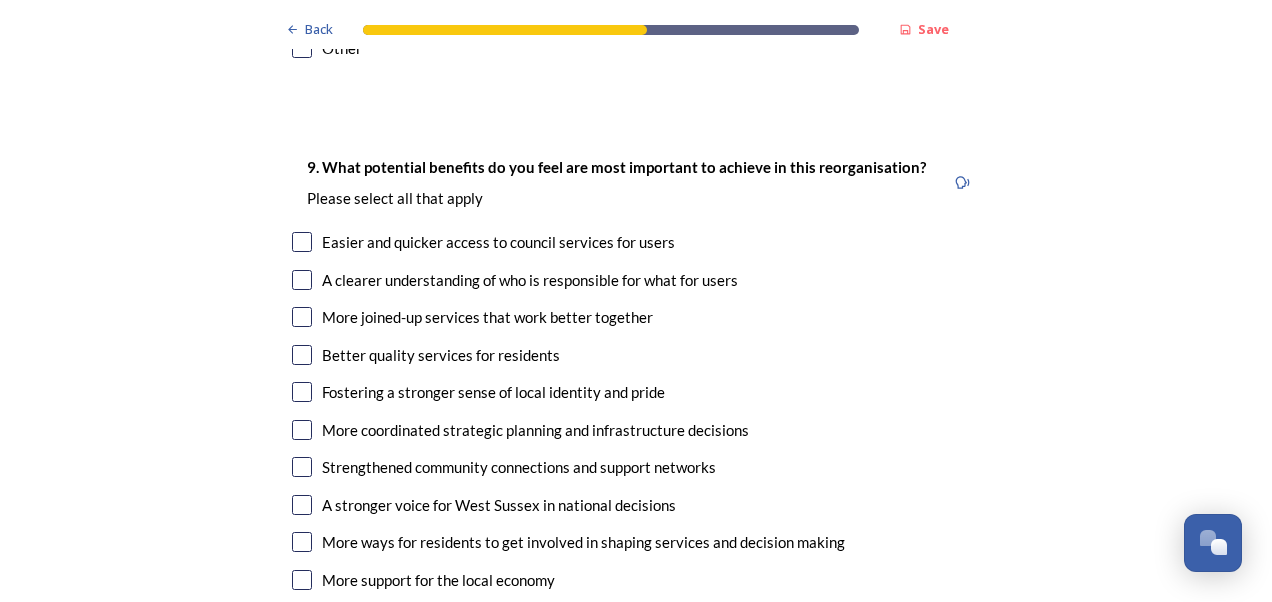 scroll, scrollTop: 4969, scrollLeft: 0, axis: vertical 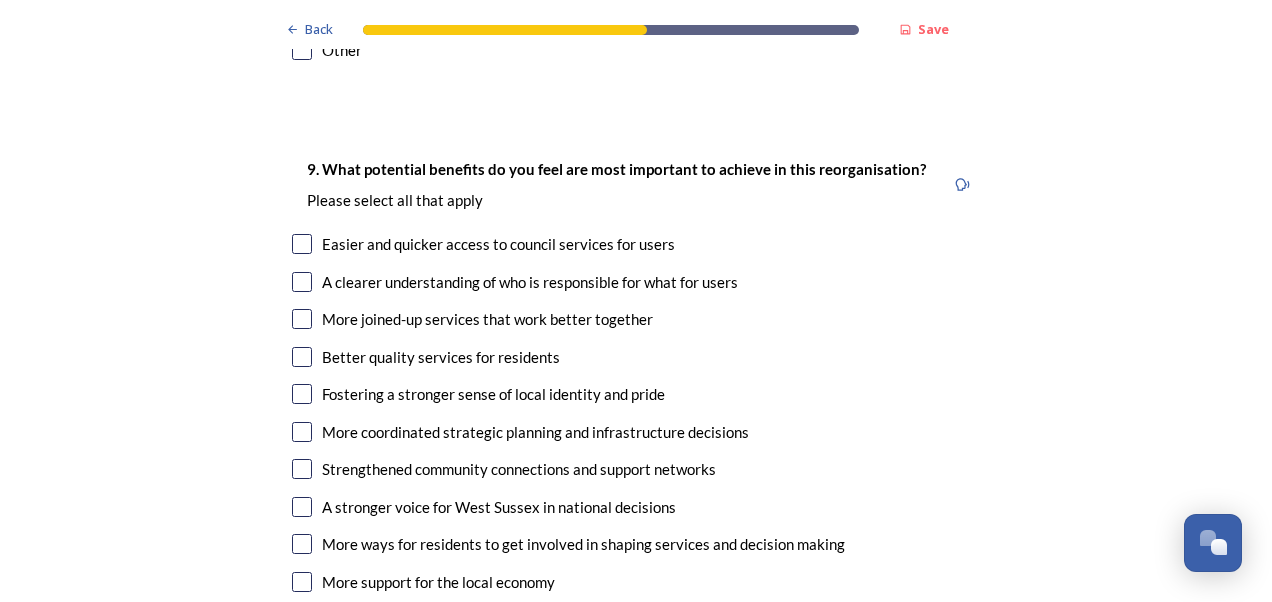 click on "Easier and quicker access to council services for users" at bounding box center (498, 244) 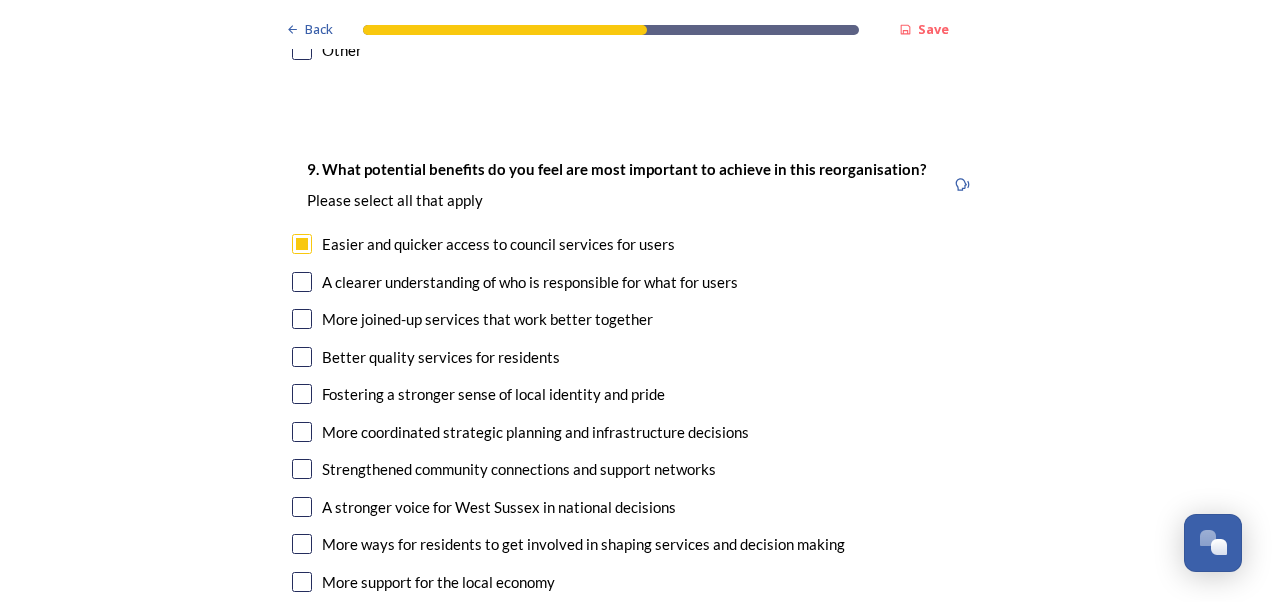 click on "A clearer understanding of who is responsible for what for users" at bounding box center [530, 282] 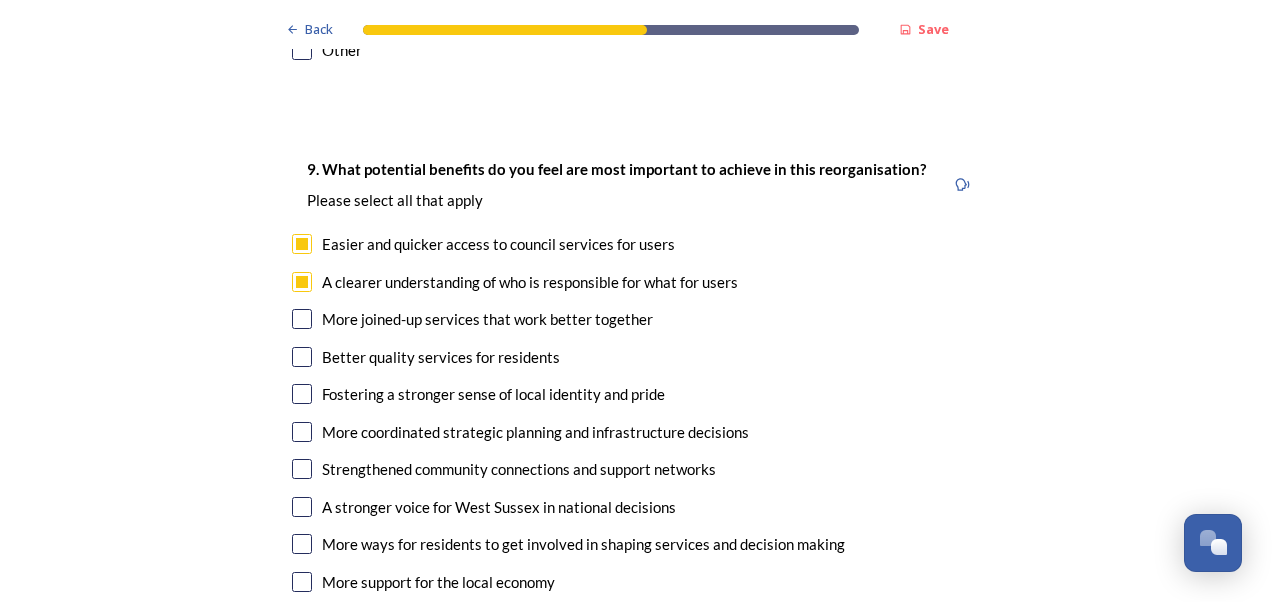 checkbox on "true" 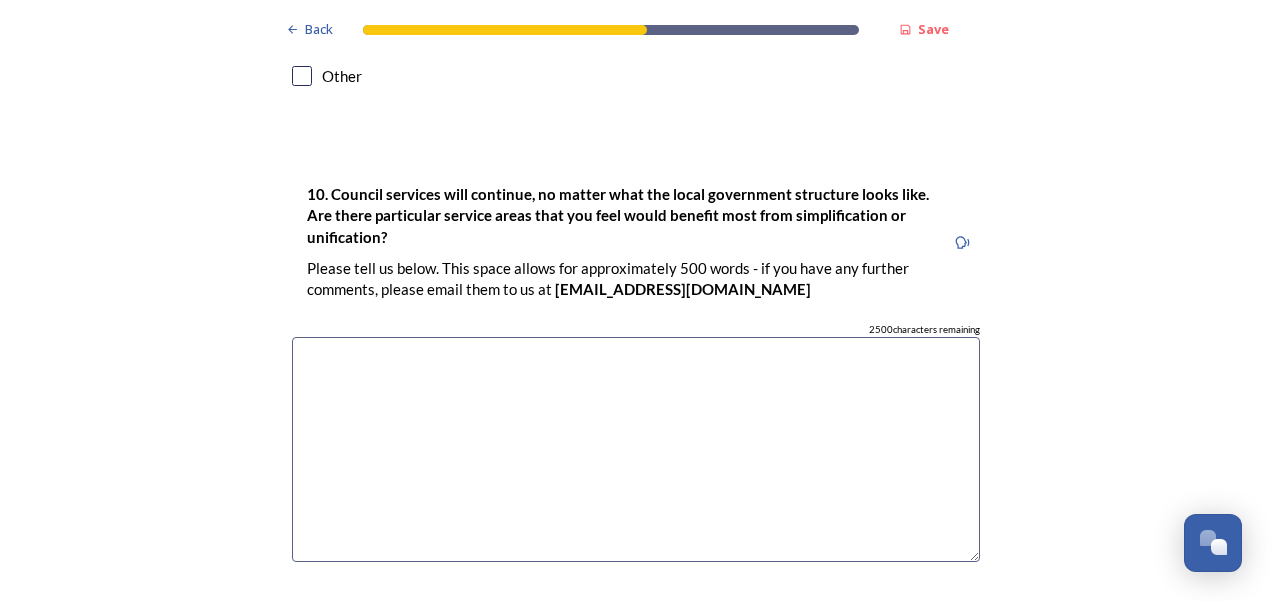 scroll, scrollTop: 5551, scrollLeft: 0, axis: vertical 